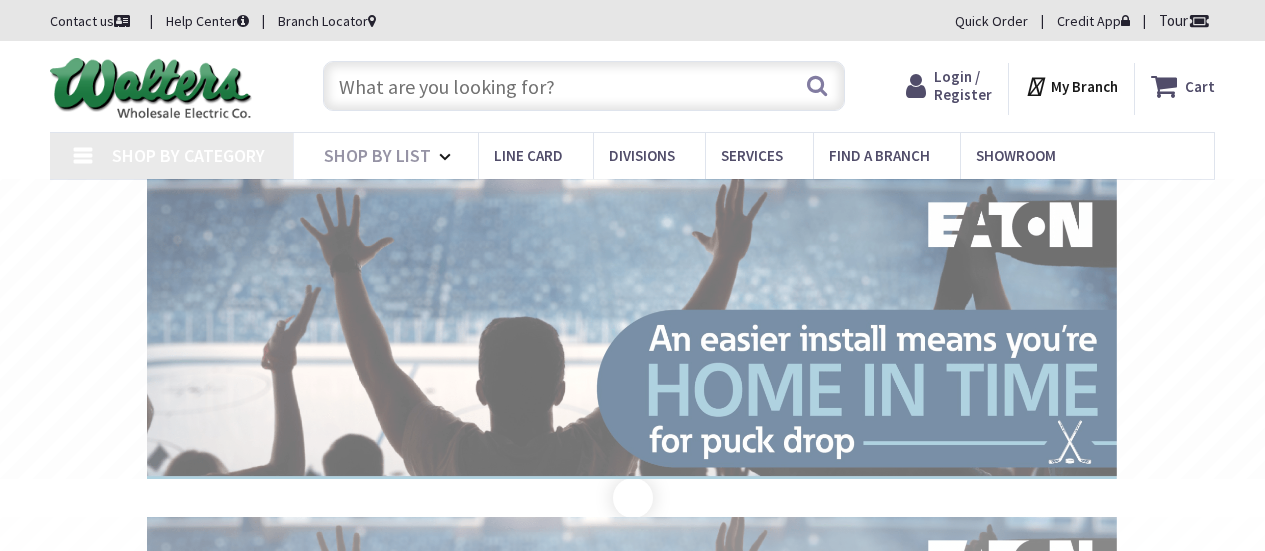 scroll, scrollTop: 0, scrollLeft: 0, axis: both 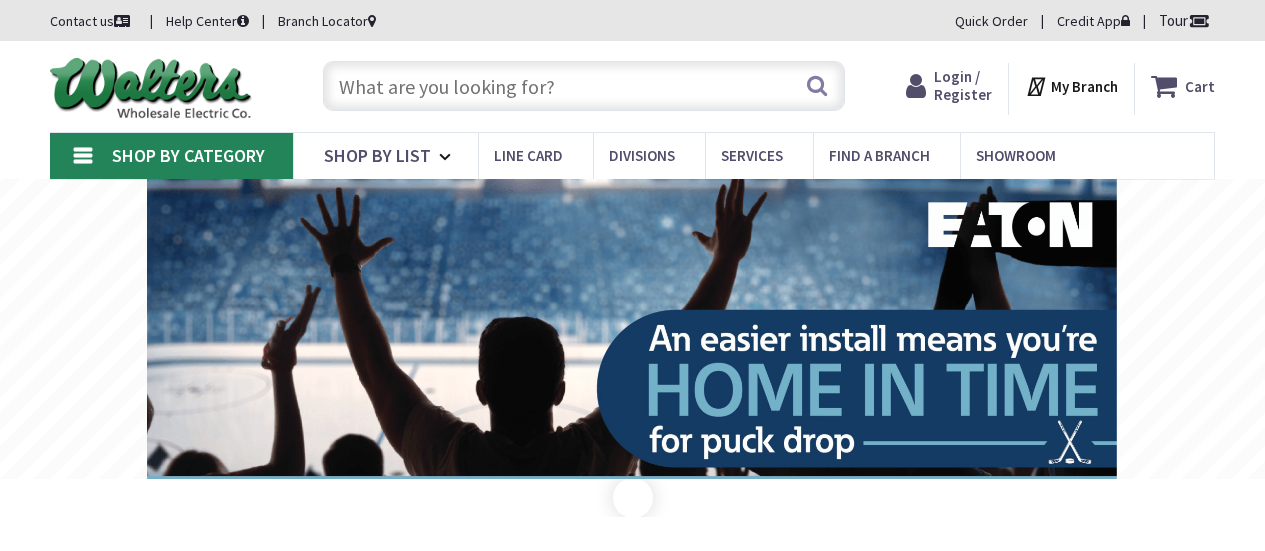 click at bounding box center [584, 86] 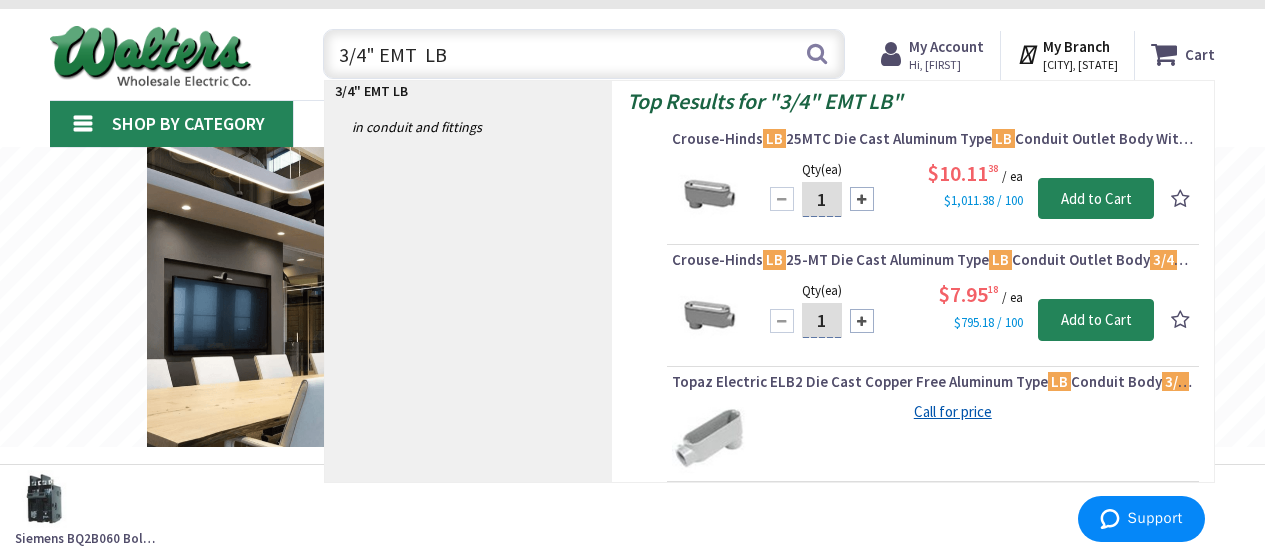 scroll, scrollTop: 0, scrollLeft: 0, axis: both 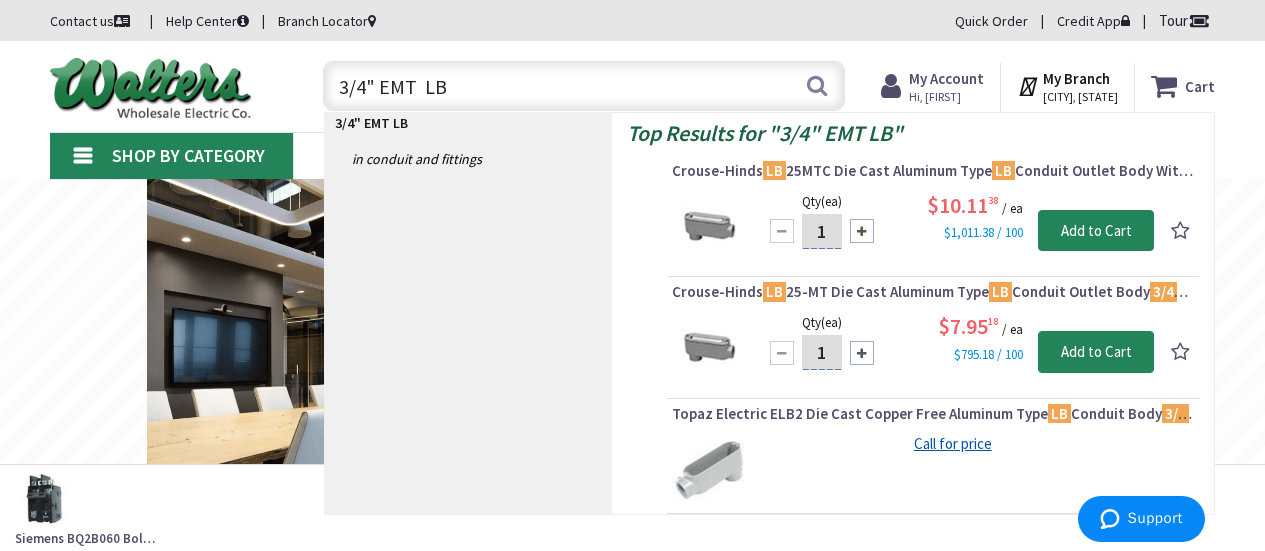 drag, startPoint x: 365, startPoint y: 90, endPoint x: 335, endPoint y: 89, distance: 30.016663 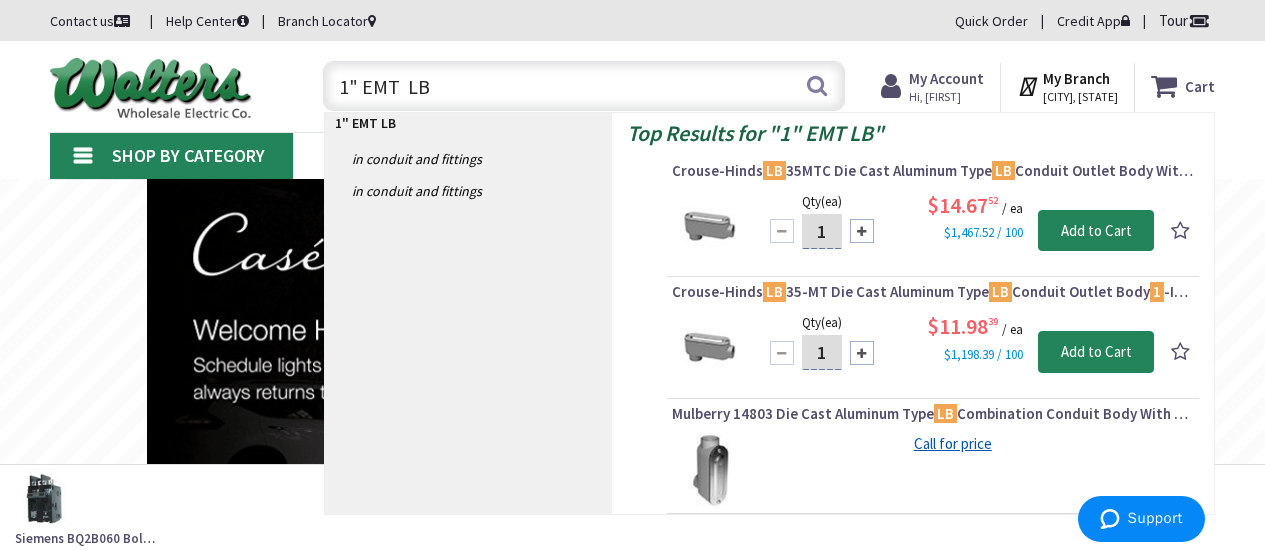 type on "1" EMT  LB" 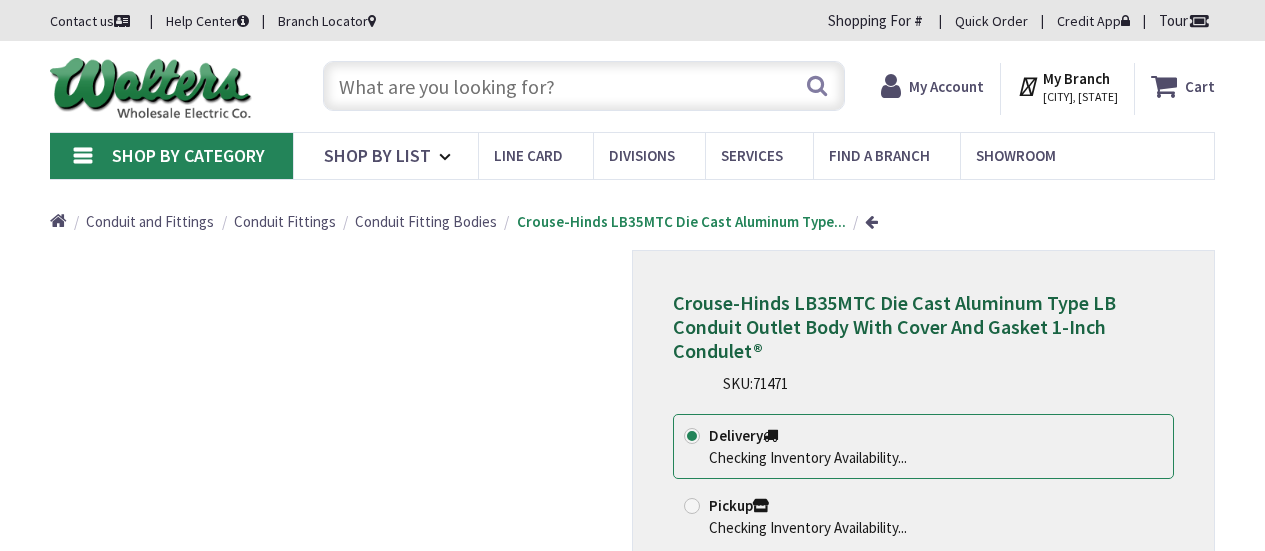 scroll, scrollTop: 0, scrollLeft: 0, axis: both 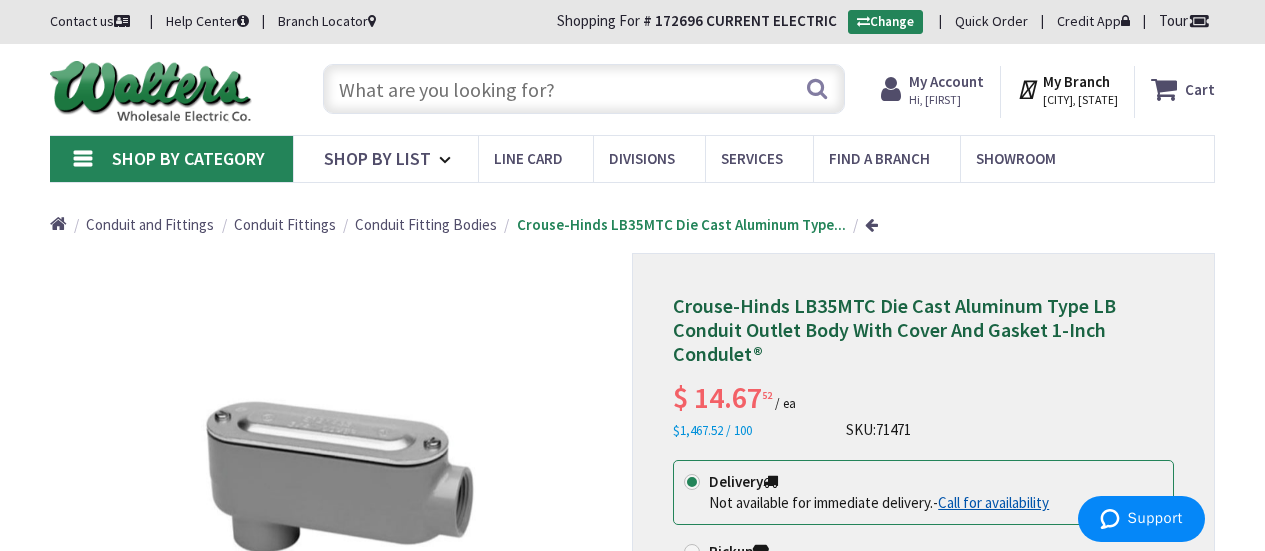 click at bounding box center [584, 89] 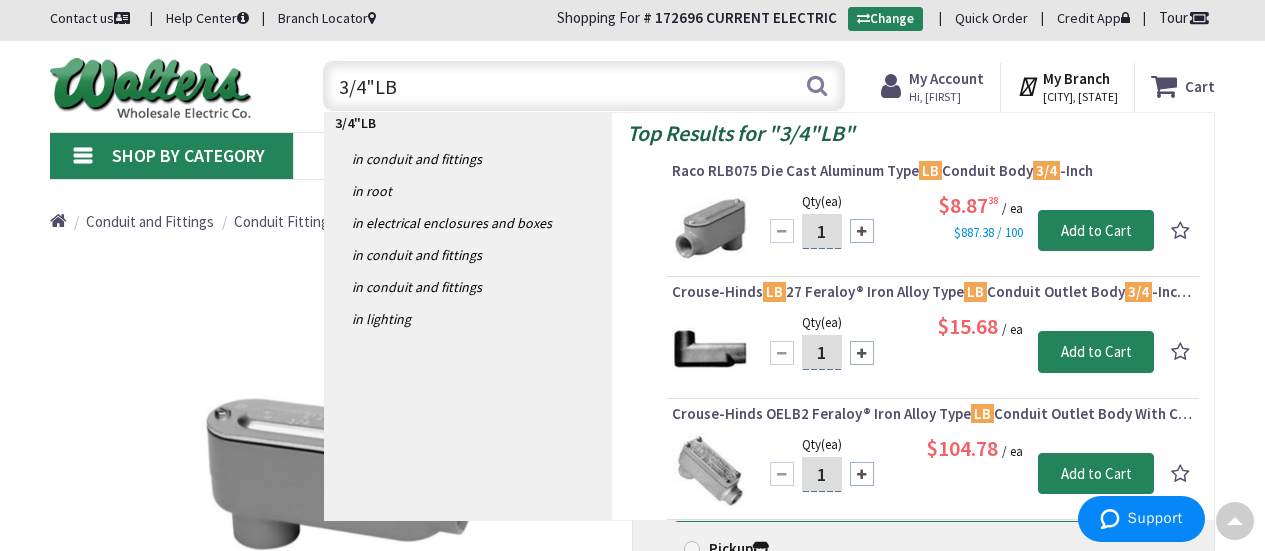 scroll, scrollTop: 0, scrollLeft: 0, axis: both 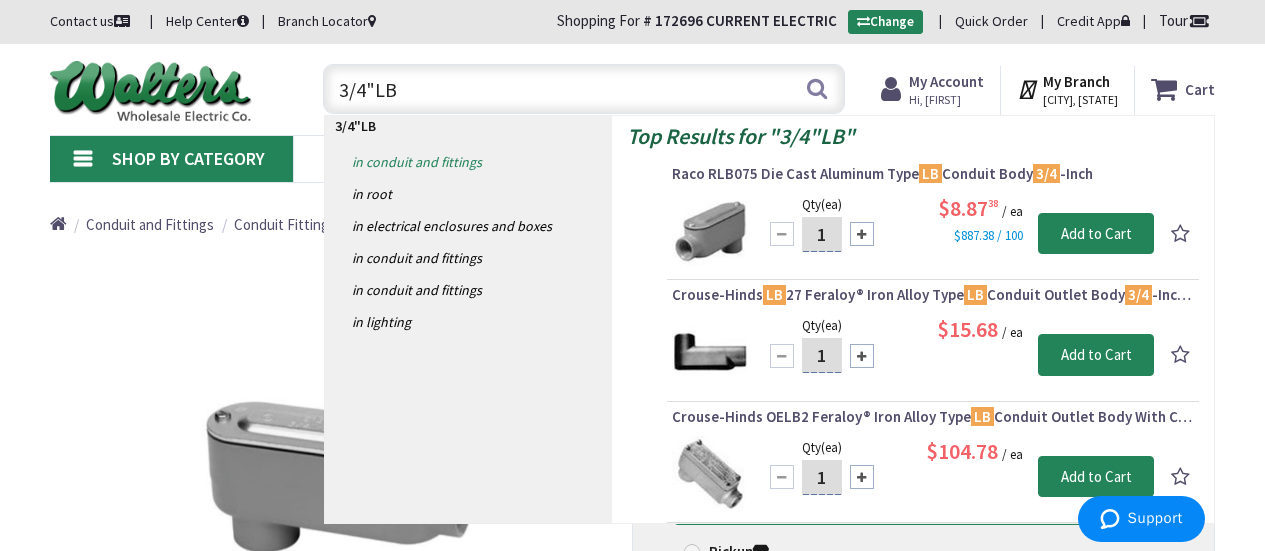 type on "3/4"LB" 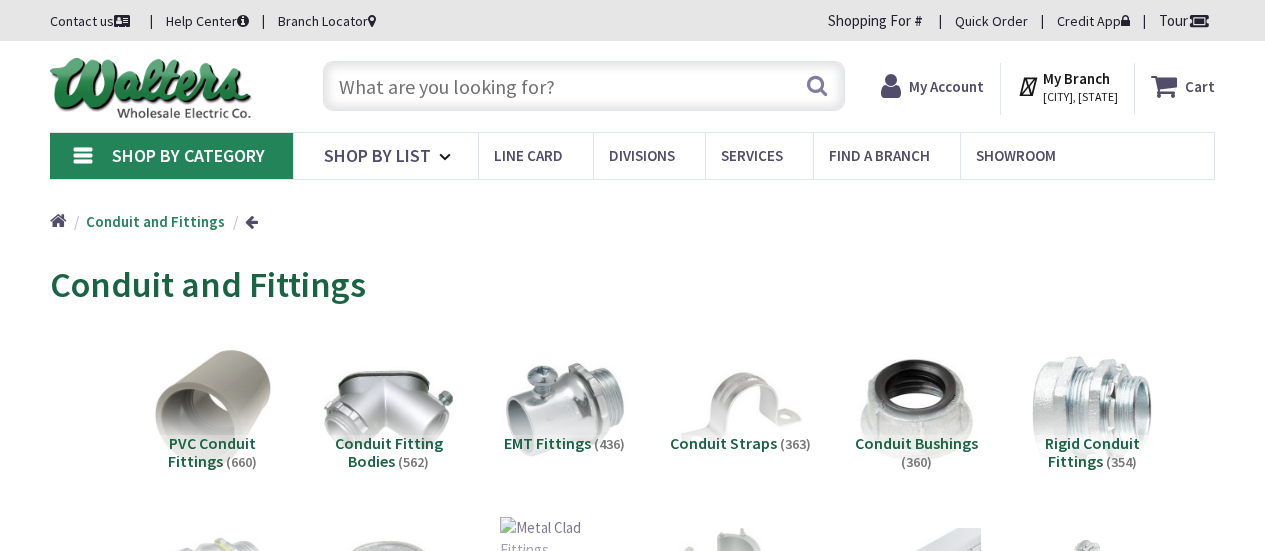 scroll, scrollTop: 0, scrollLeft: 0, axis: both 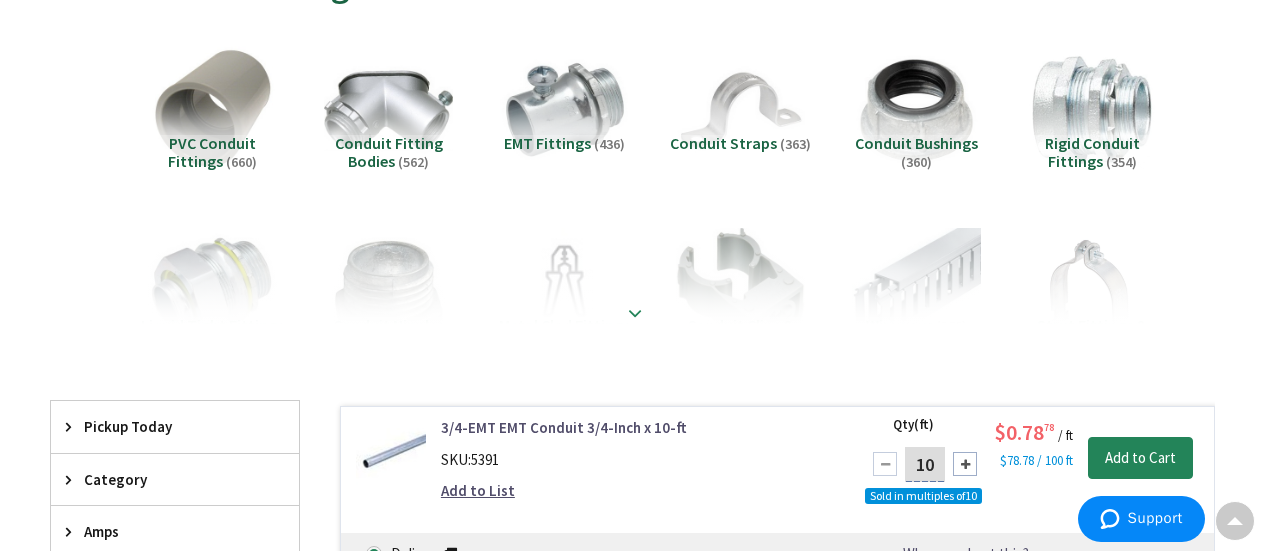 click at bounding box center [635, 313] 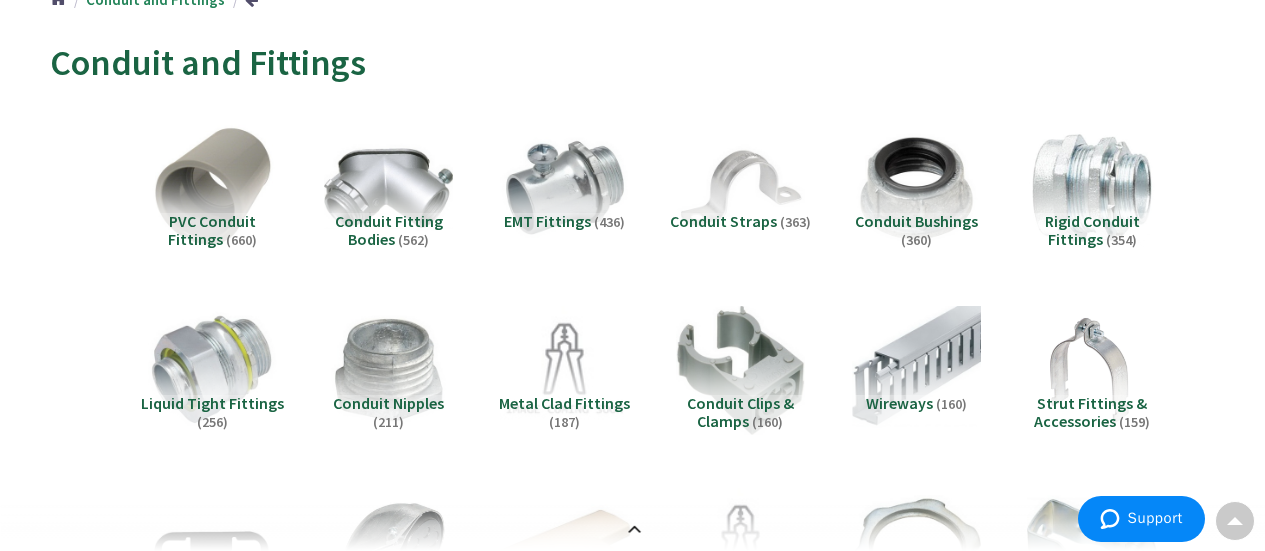 scroll, scrollTop: 202, scrollLeft: 0, axis: vertical 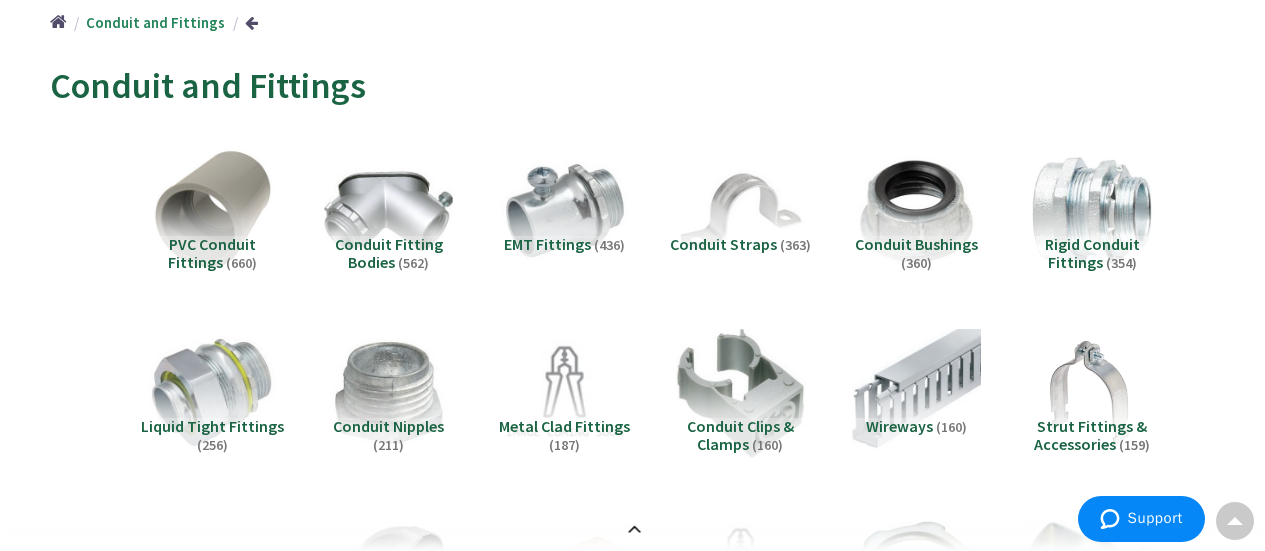 click on "EMT Fittings" at bounding box center [547, 244] 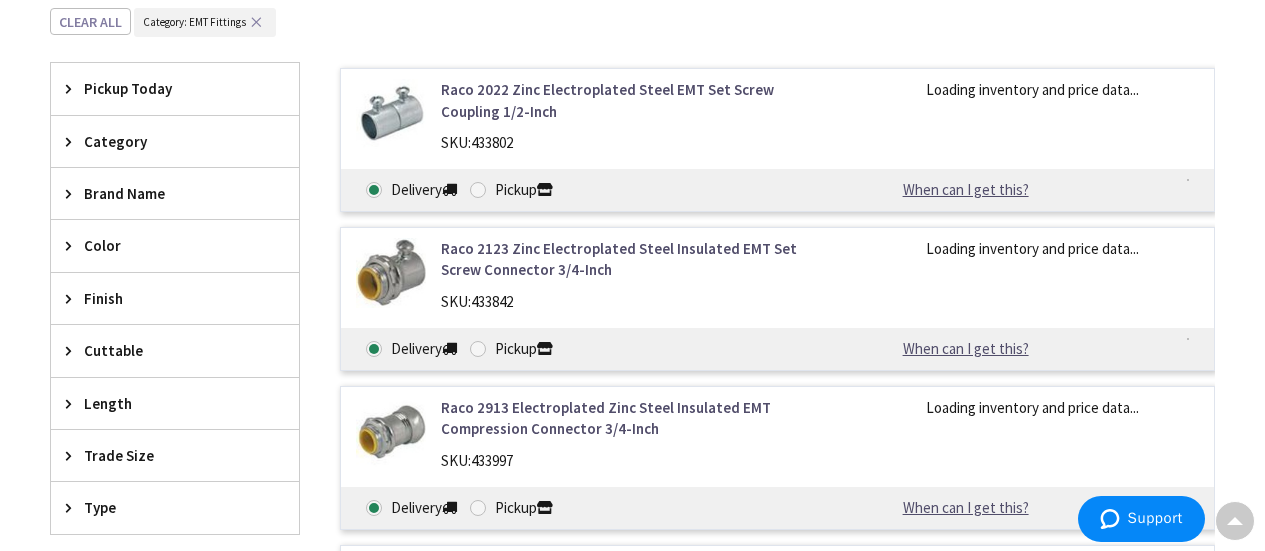 scroll, scrollTop: 2015, scrollLeft: 0, axis: vertical 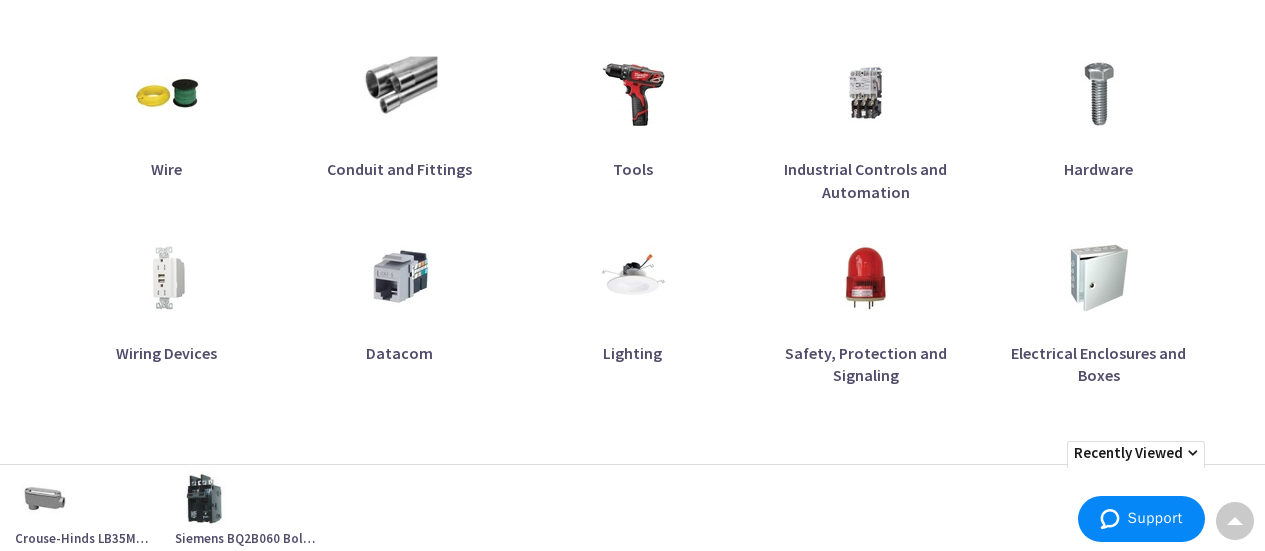 click on "Conduit and Fittings" at bounding box center (399, 169) 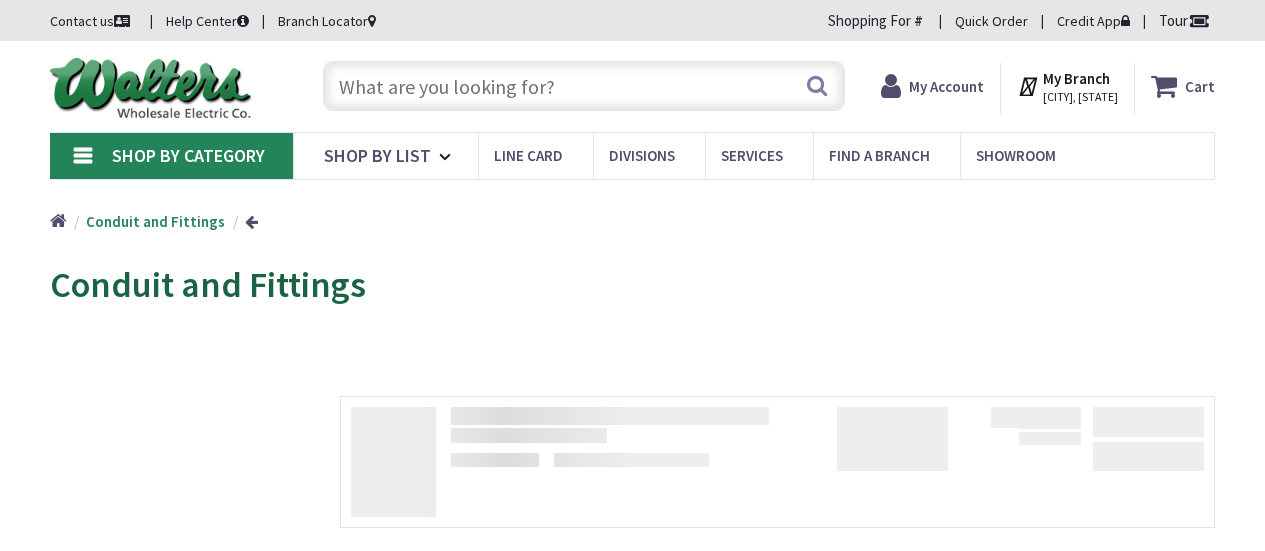 scroll, scrollTop: 0, scrollLeft: 0, axis: both 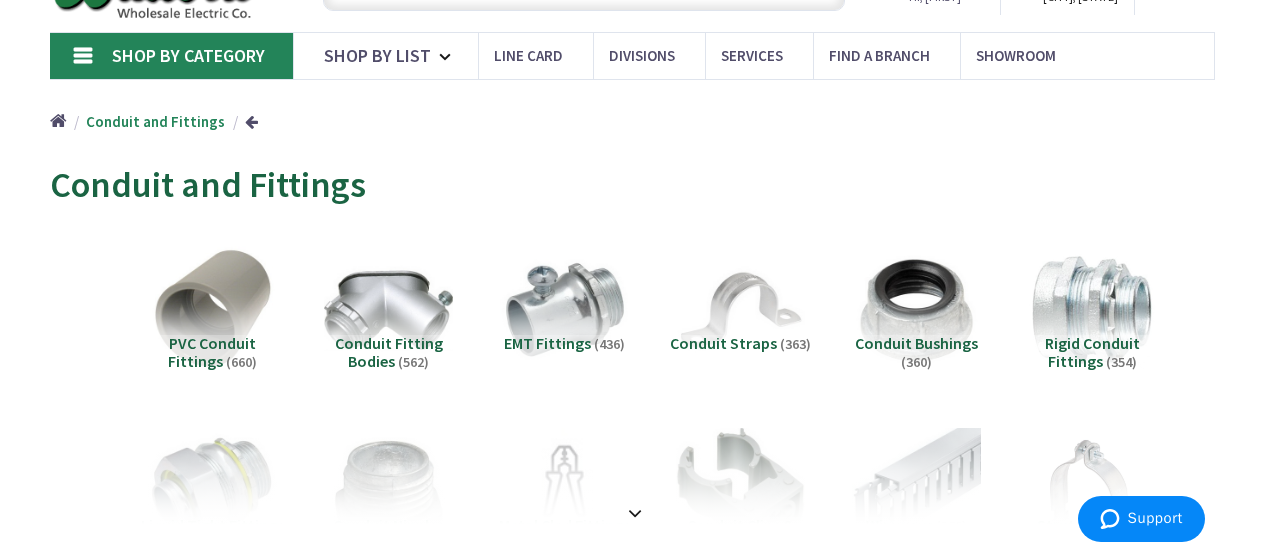 click on "Conduit Fitting Bodies" at bounding box center [389, 352] 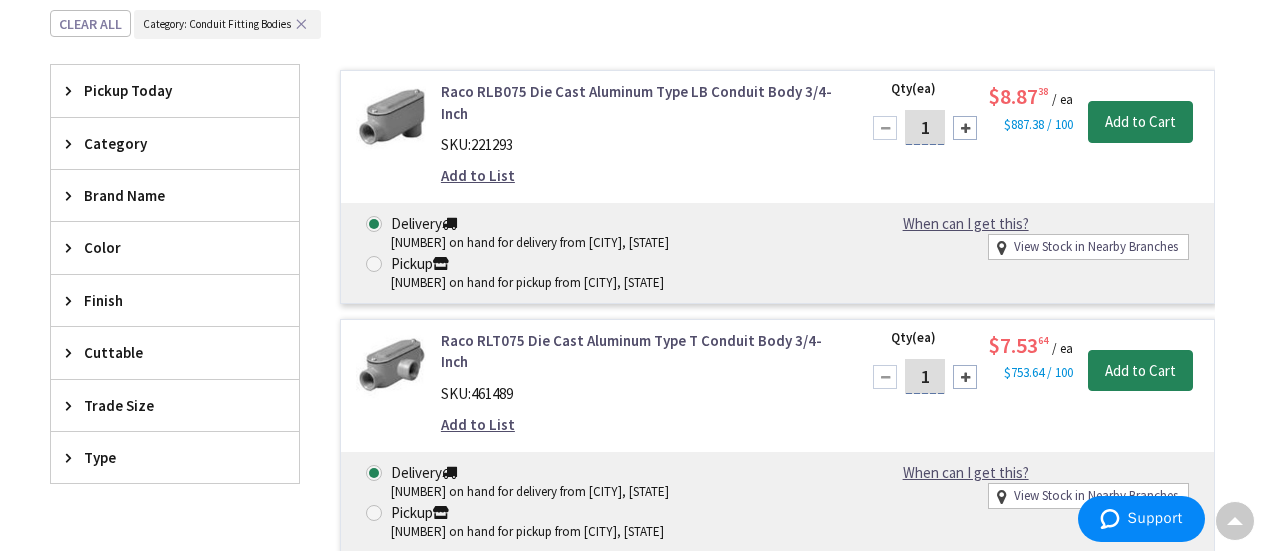 scroll, scrollTop: 667, scrollLeft: 0, axis: vertical 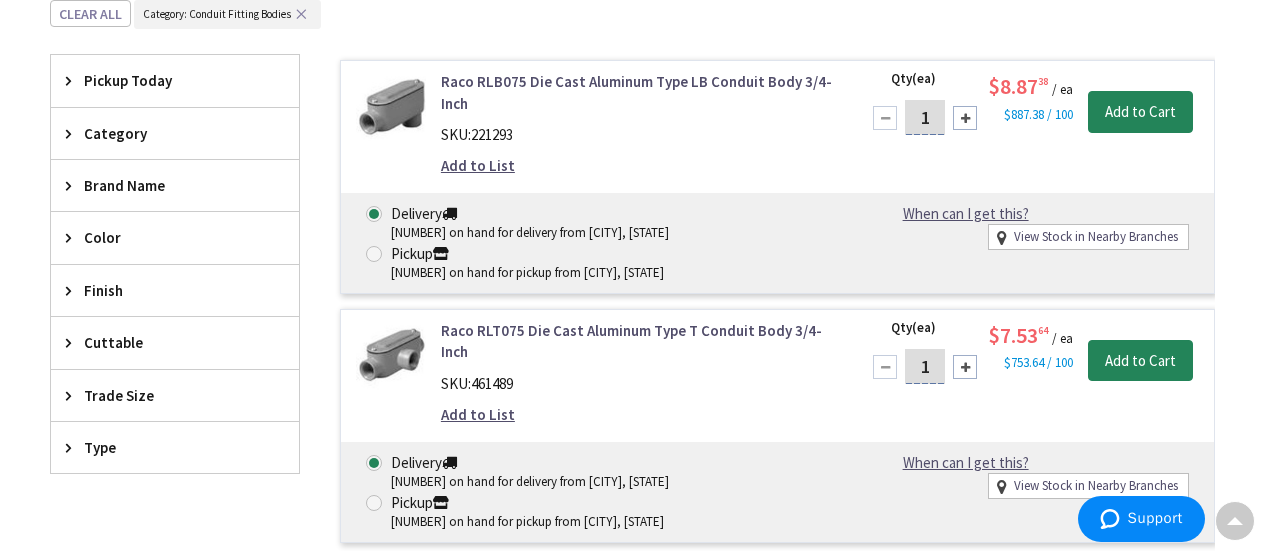click on "Trade Size" at bounding box center [175, 395] 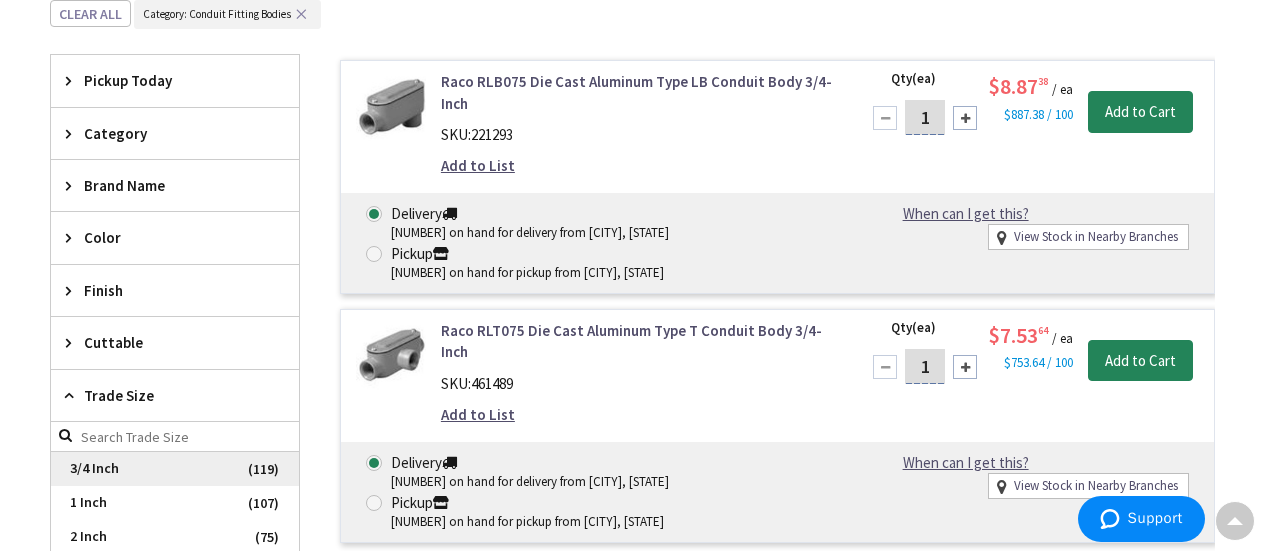click on "3/4 Inch" at bounding box center [175, 469] 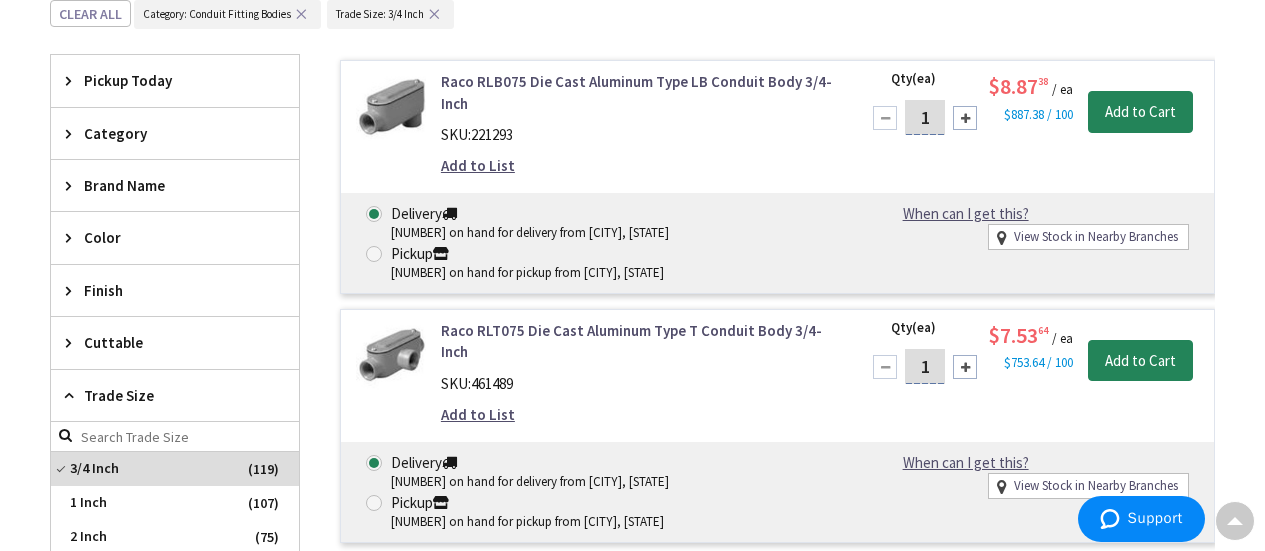 click on "Raco RLB075 Die Cast Aluminum Type LB Conduit Body 3/4-Inch
SKU:  221293
Add to List
Qty  (ea)
1
Please select a quantity
$8.87 38
/ ea $887.38 / 100" at bounding box center (757, 677) 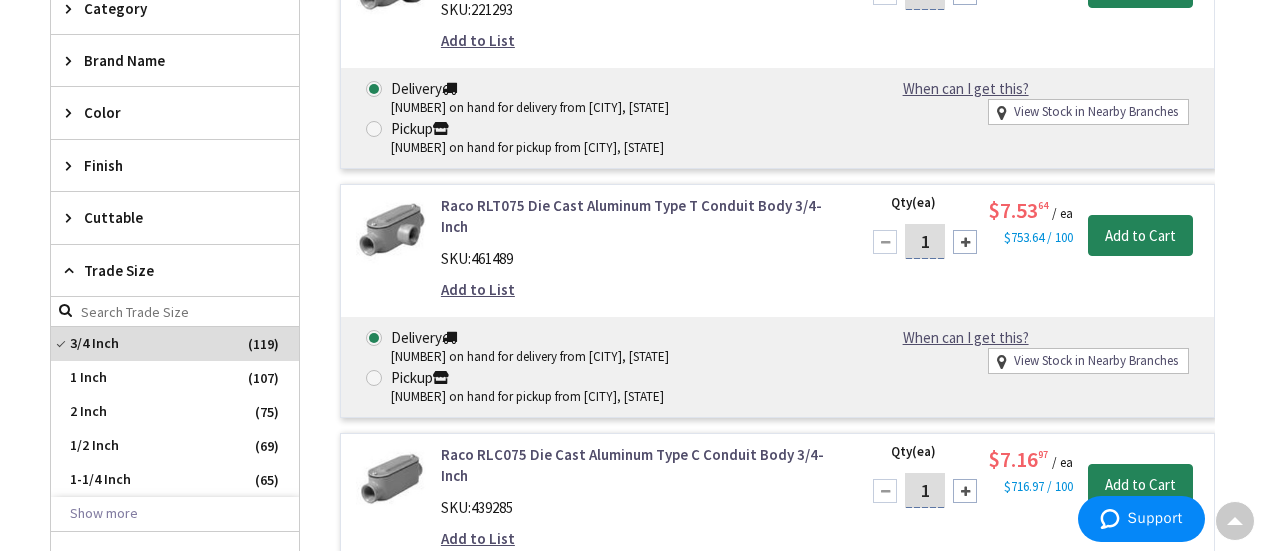 scroll, scrollTop: 867, scrollLeft: 0, axis: vertical 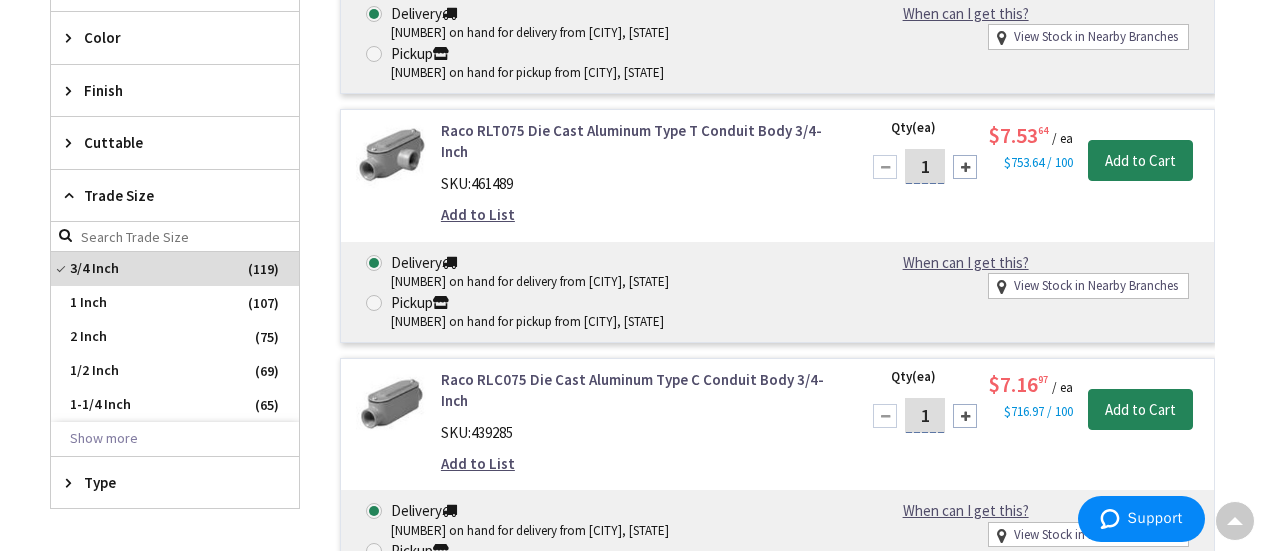 click at bounding box center [73, 482] 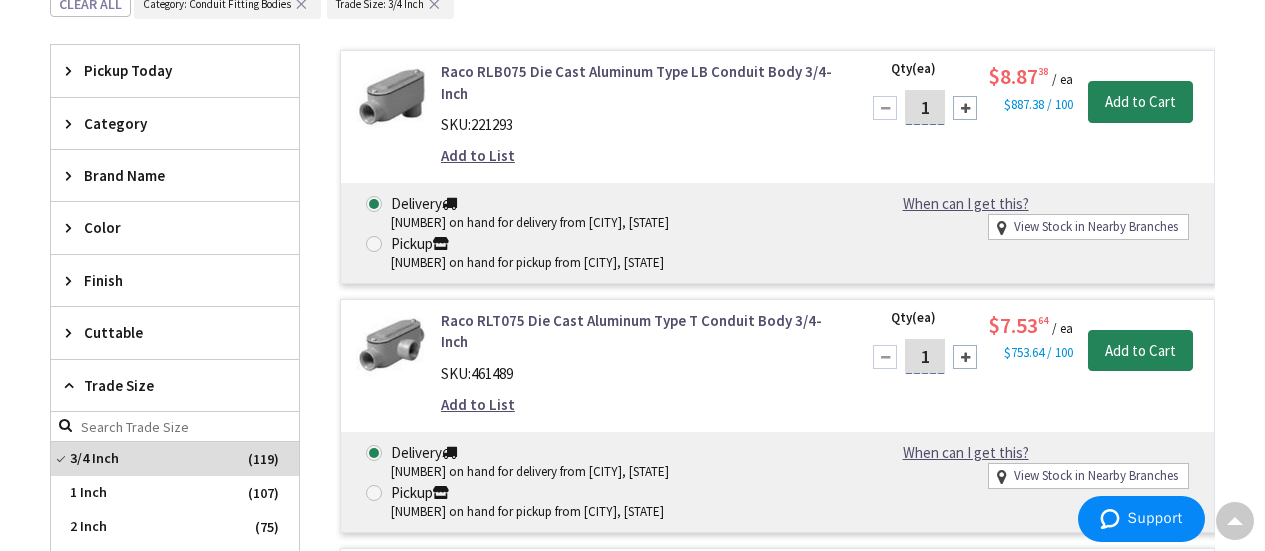 scroll, scrollTop: 667, scrollLeft: 0, axis: vertical 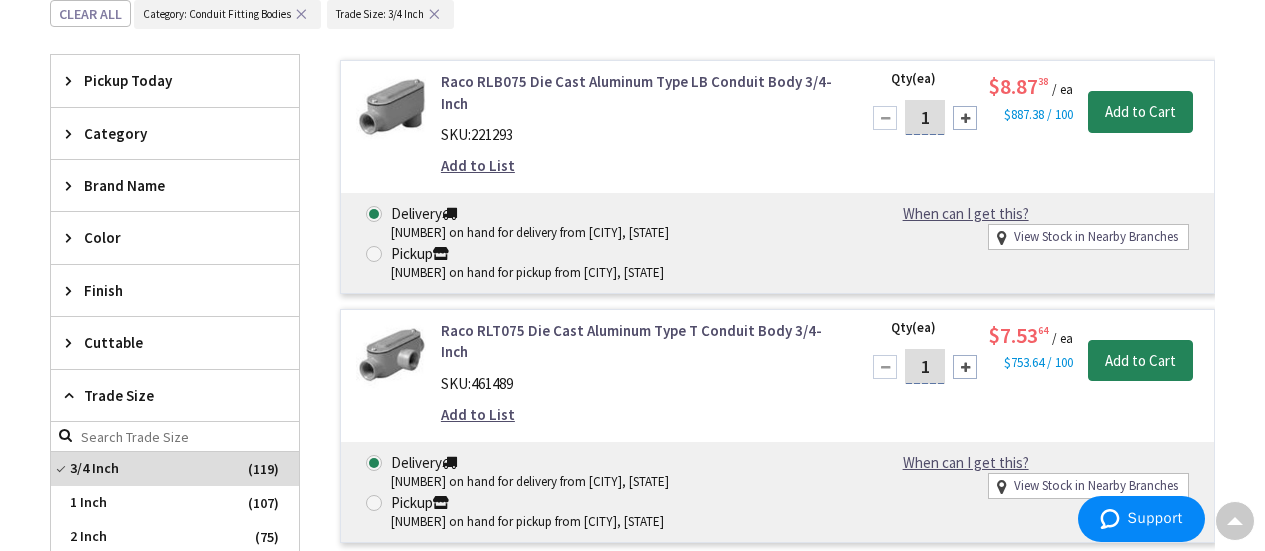 click on "Category" at bounding box center [175, 133] 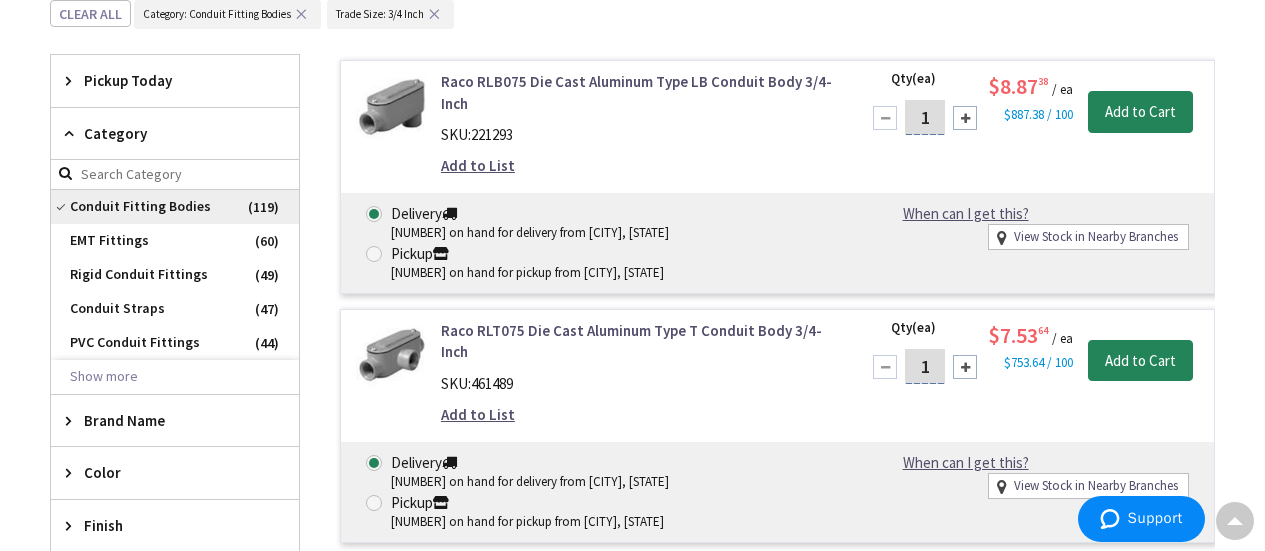 scroll, scrollTop: 767, scrollLeft: 0, axis: vertical 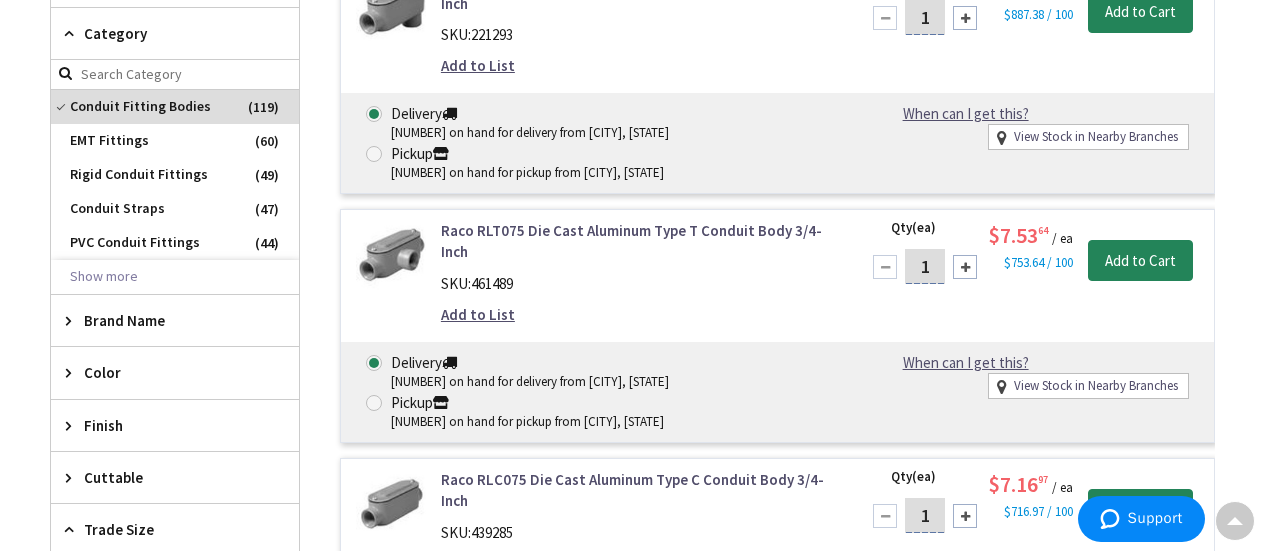 click at bounding box center [73, 320] 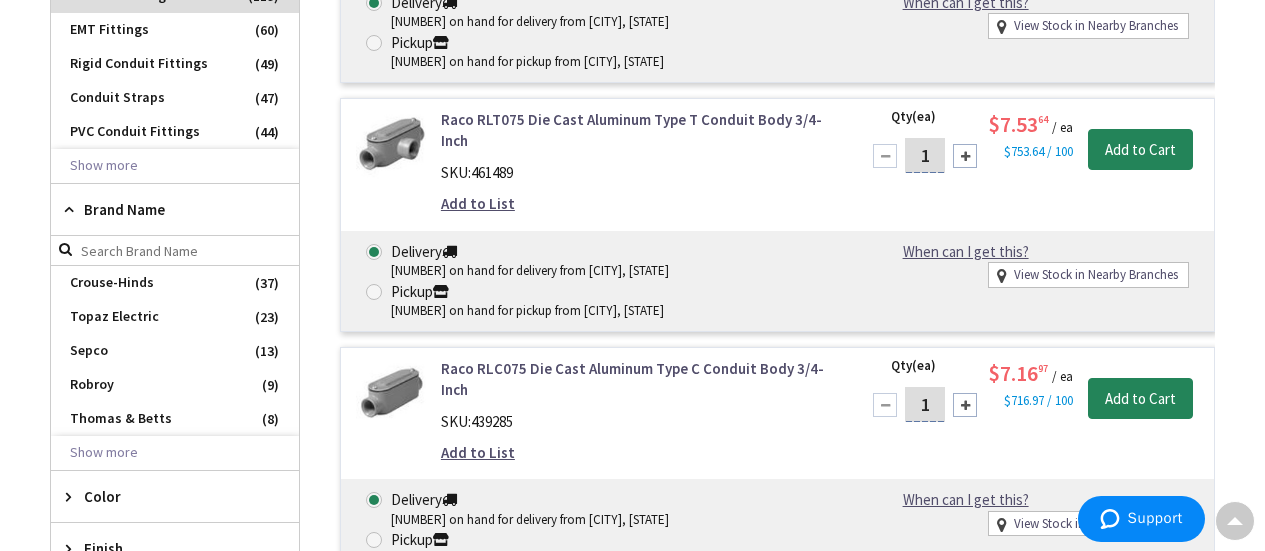 scroll, scrollTop: 967, scrollLeft: 0, axis: vertical 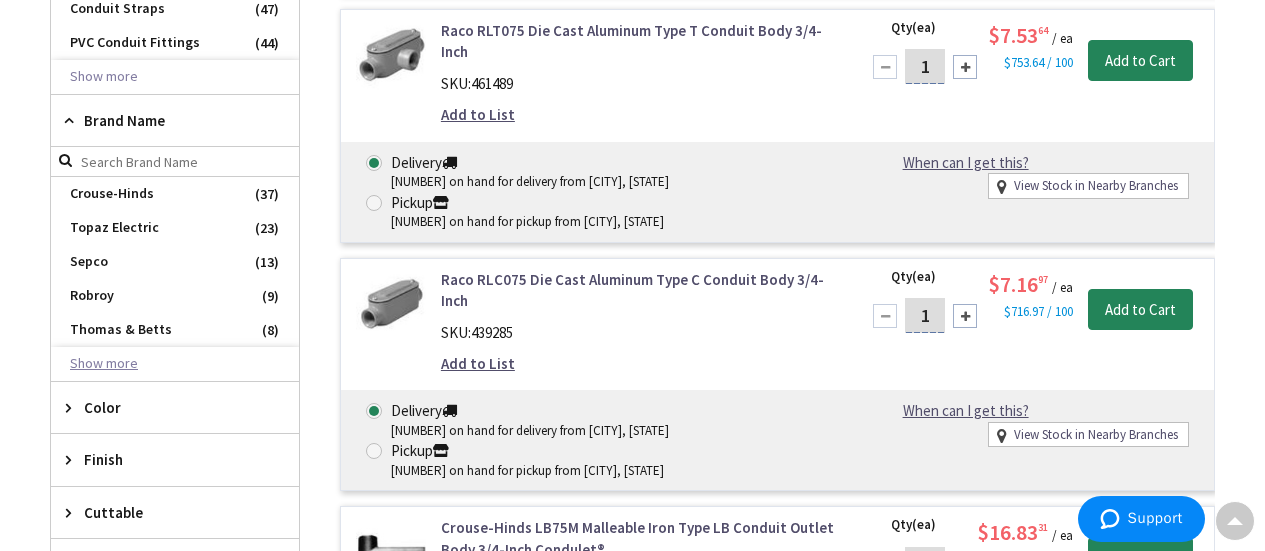 click on "Show more" at bounding box center (175, 364) 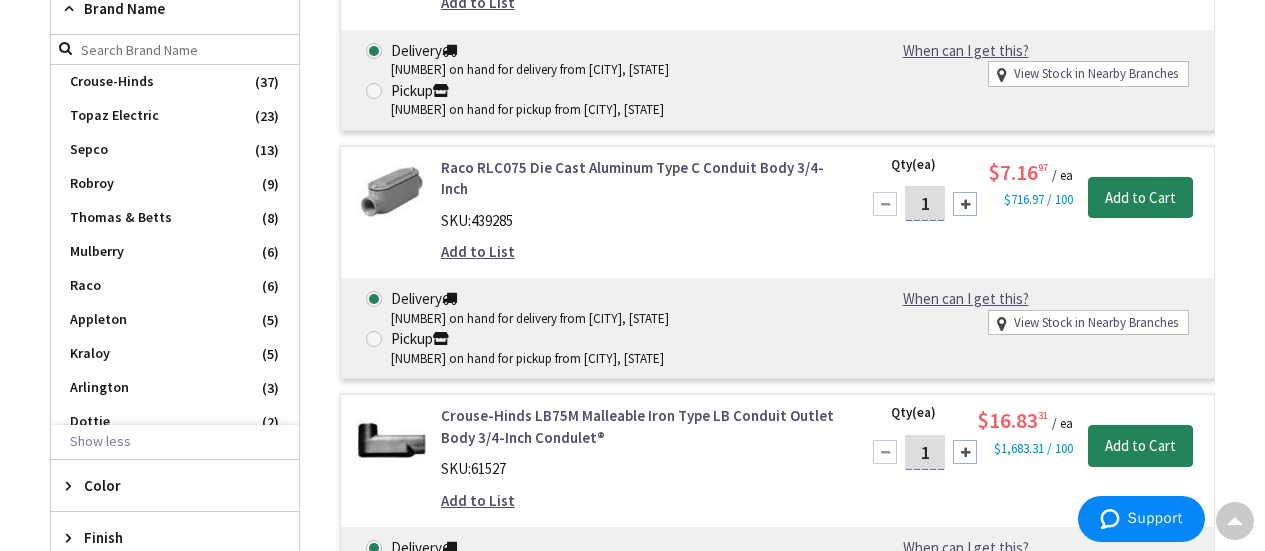 scroll, scrollTop: 1167, scrollLeft: 0, axis: vertical 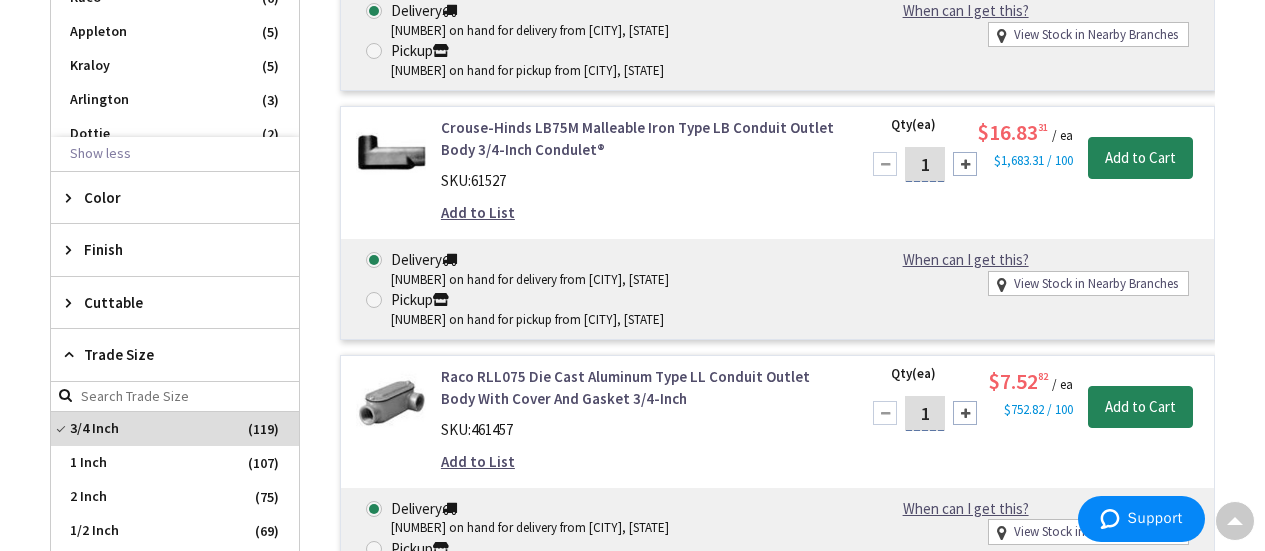 click at bounding box center [73, 302] 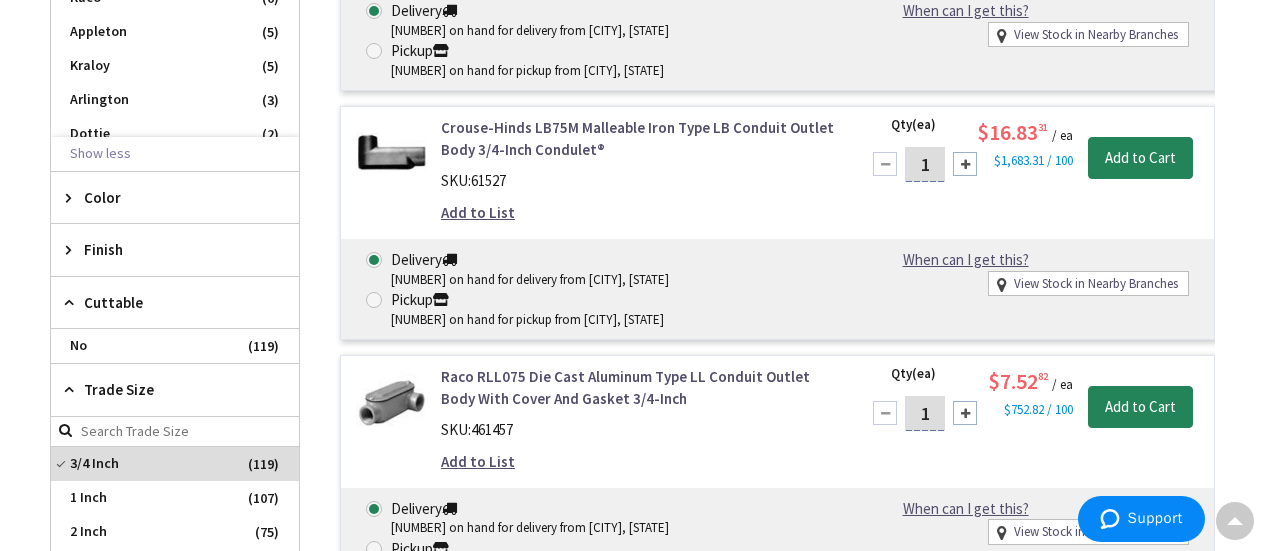 click at bounding box center [73, 302] 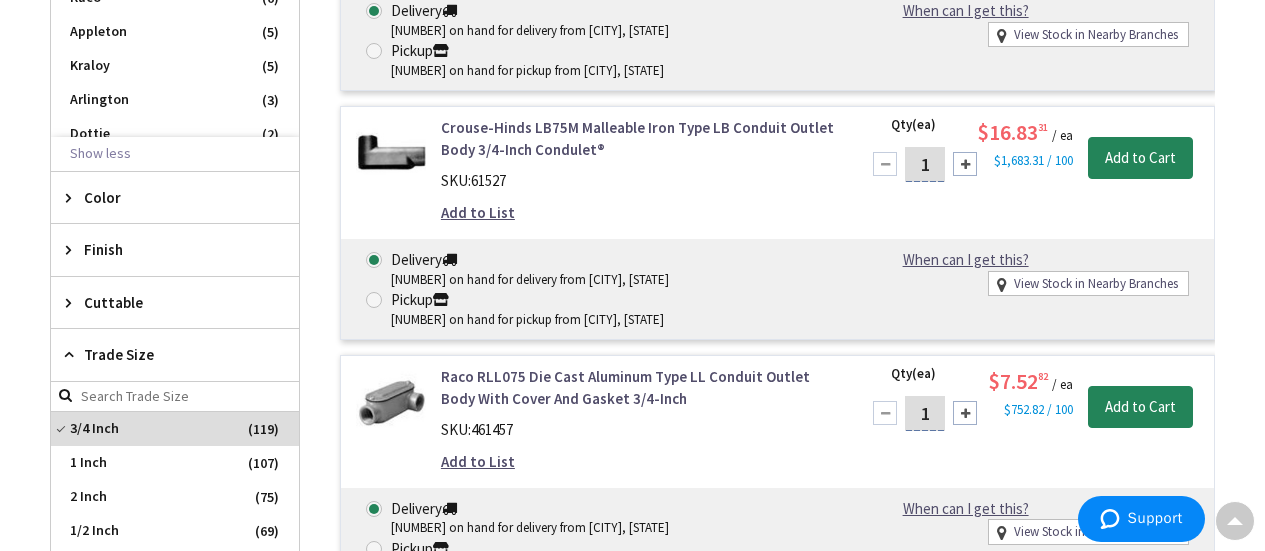 click on "Finish" at bounding box center [175, 249] 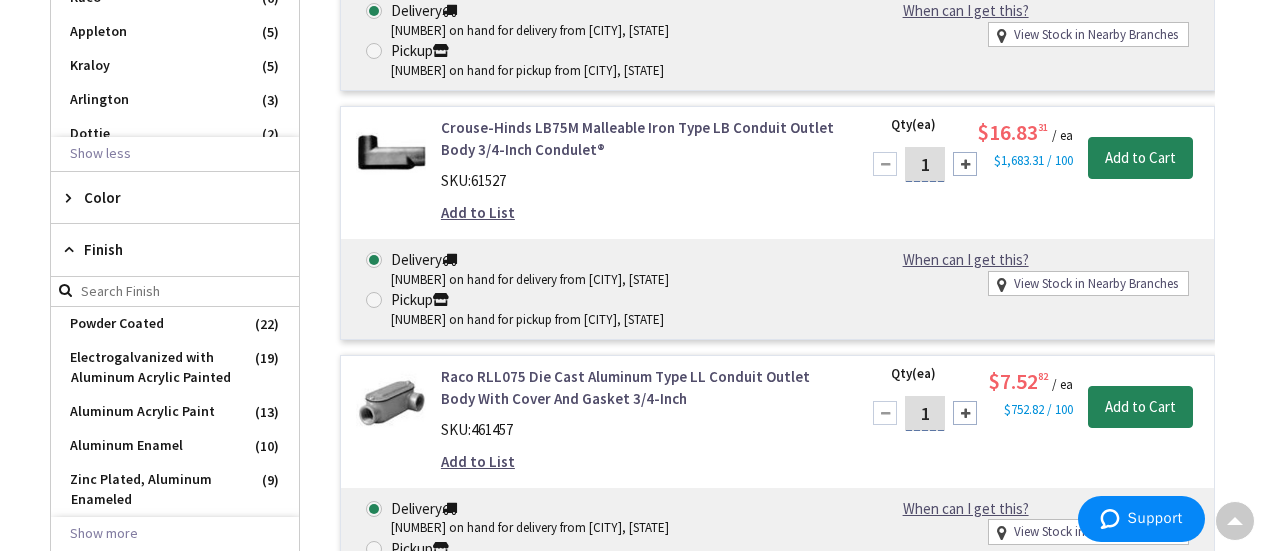 click at bounding box center [73, 249] 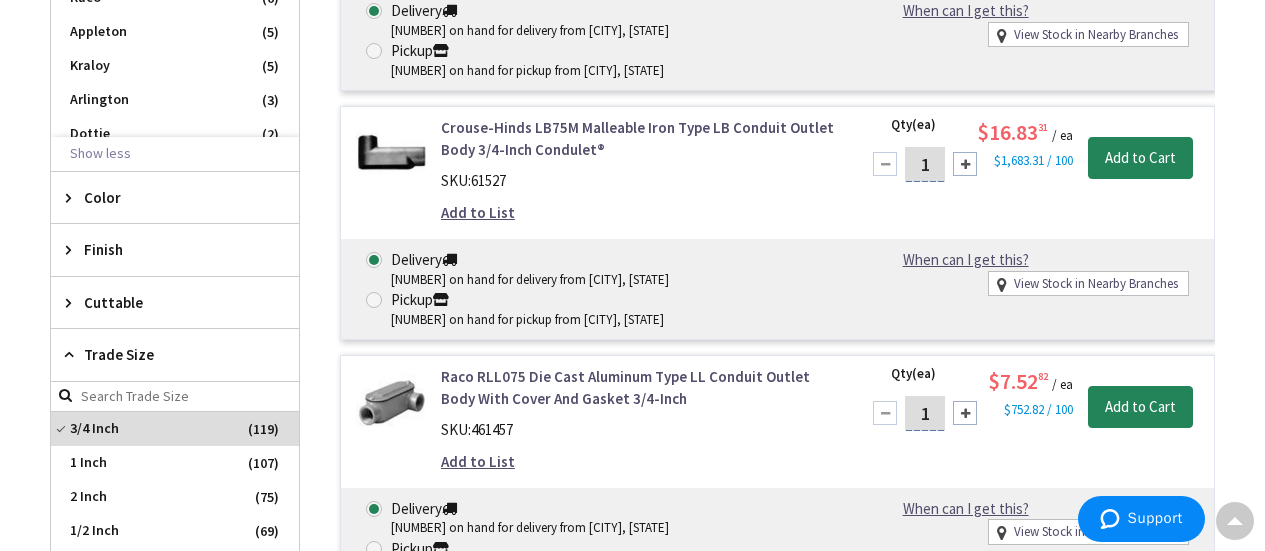 click on "Color" at bounding box center [175, 197] 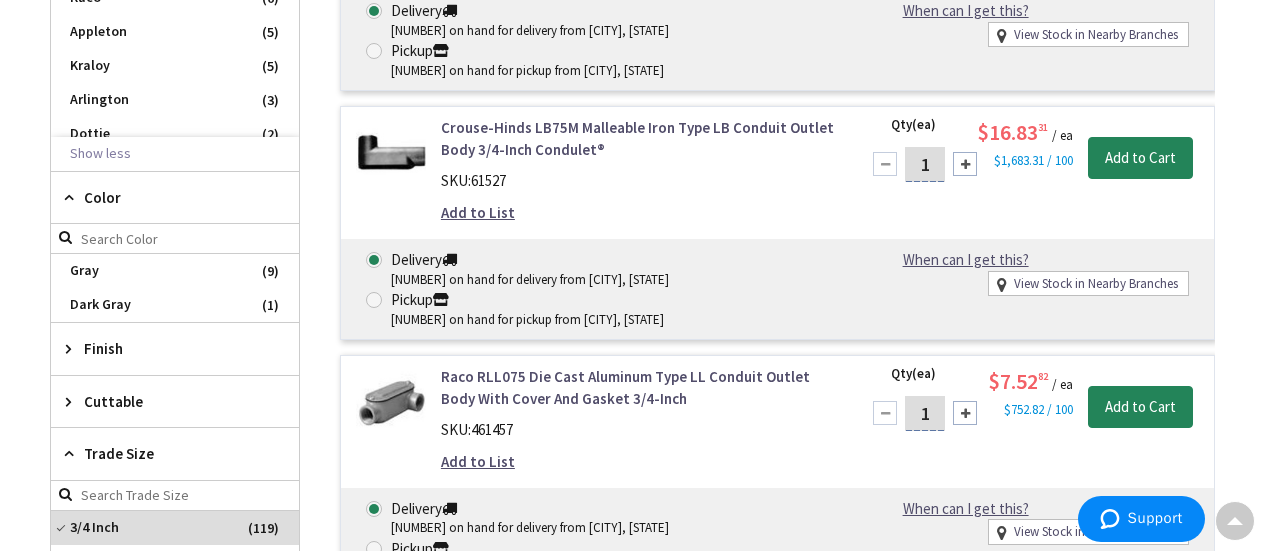 click on "Color" at bounding box center [175, 198] 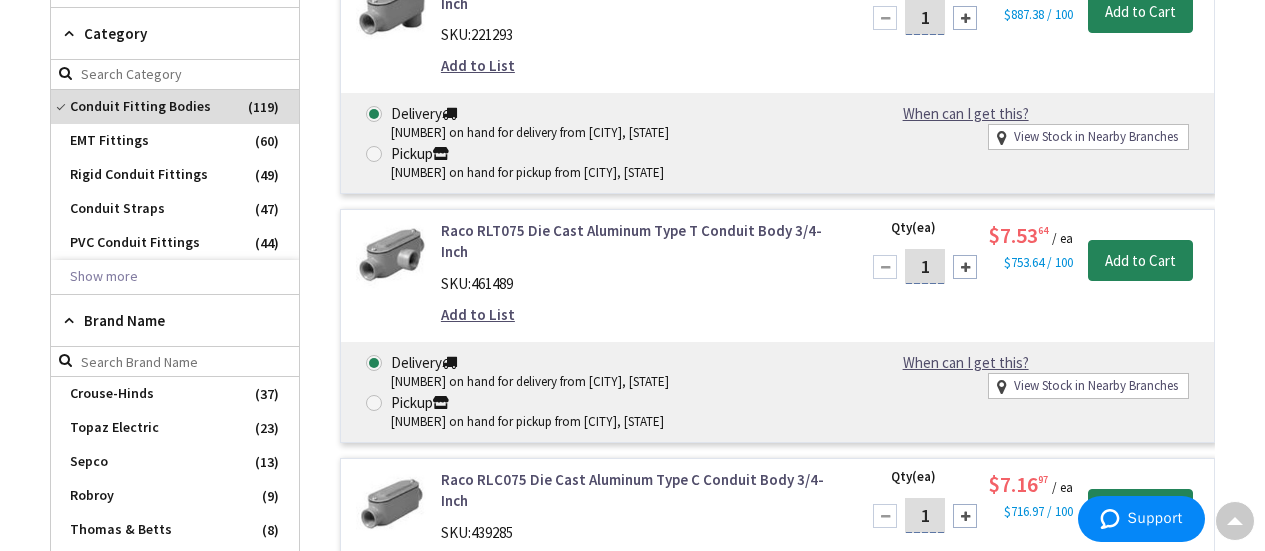 scroll, scrollTop: 0, scrollLeft: 0, axis: both 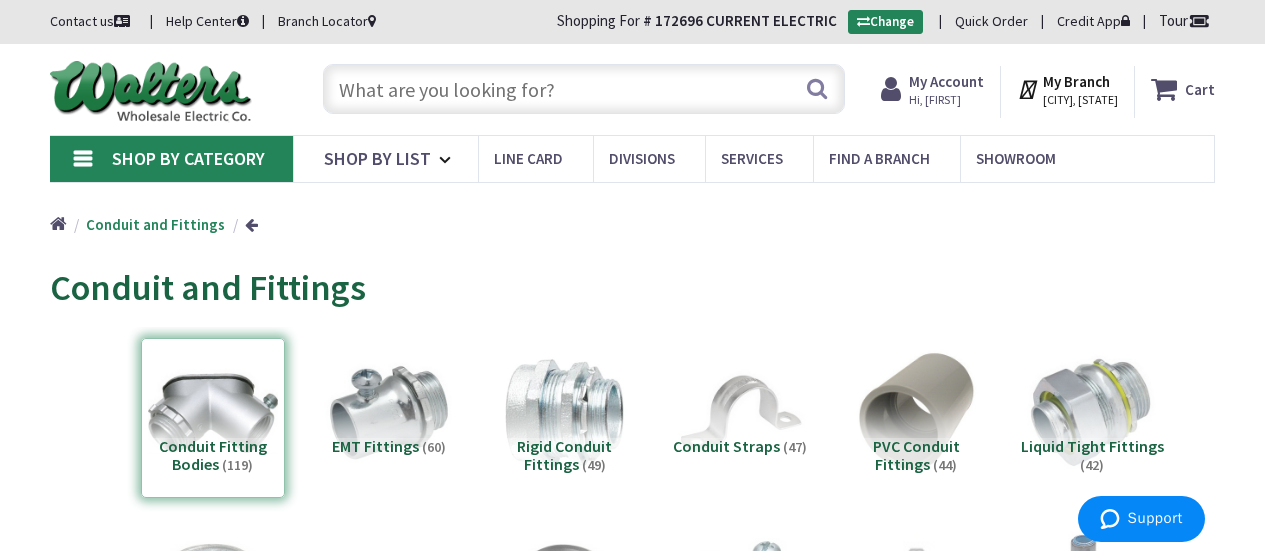 click at bounding box center [584, 89] 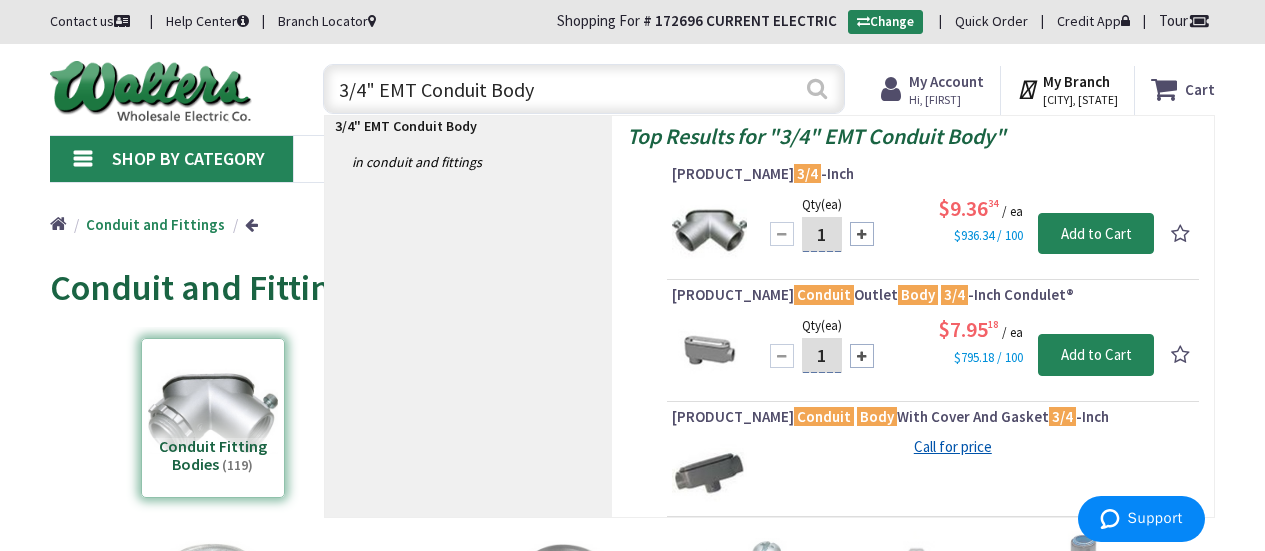 type on "3/4" EMT Conduit Body" 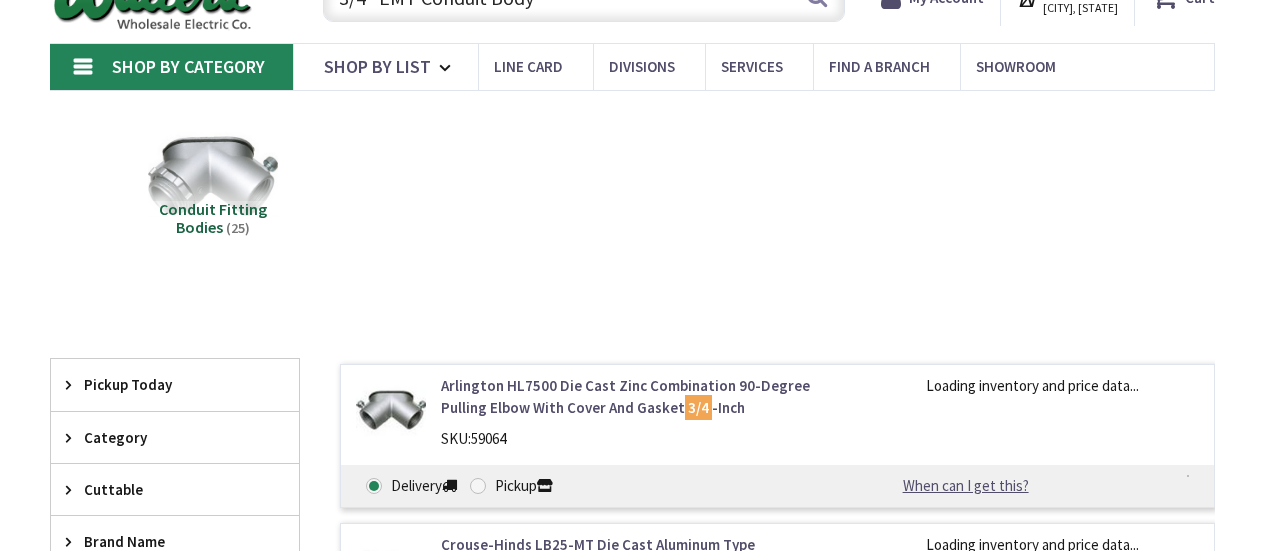 scroll, scrollTop: 0, scrollLeft: 0, axis: both 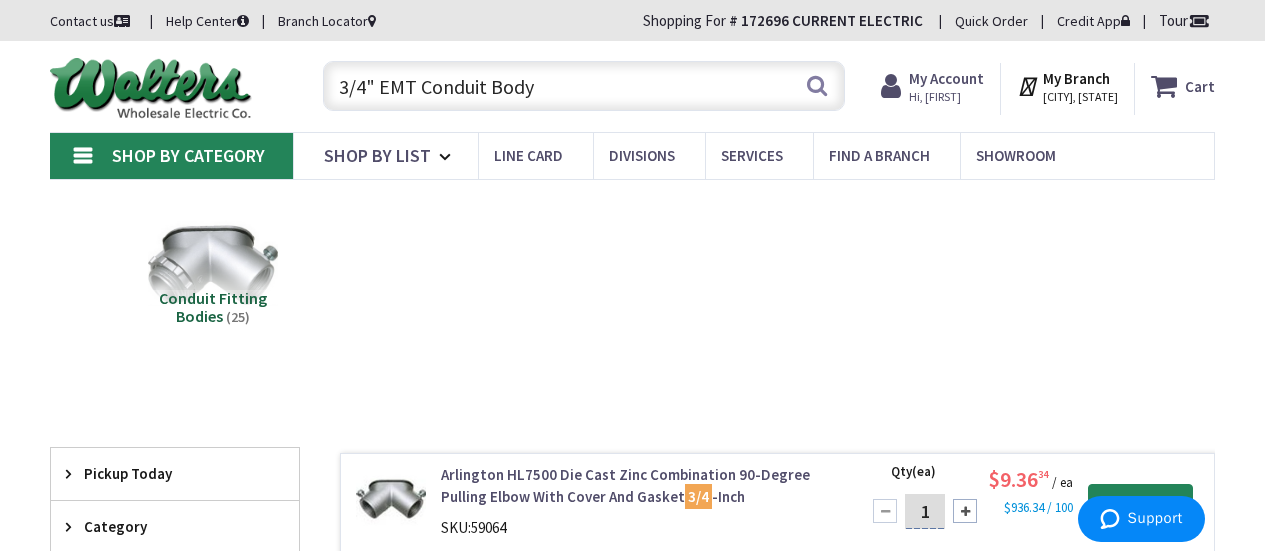 click on "3/4" EMT Conduit Body" at bounding box center [584, 86] 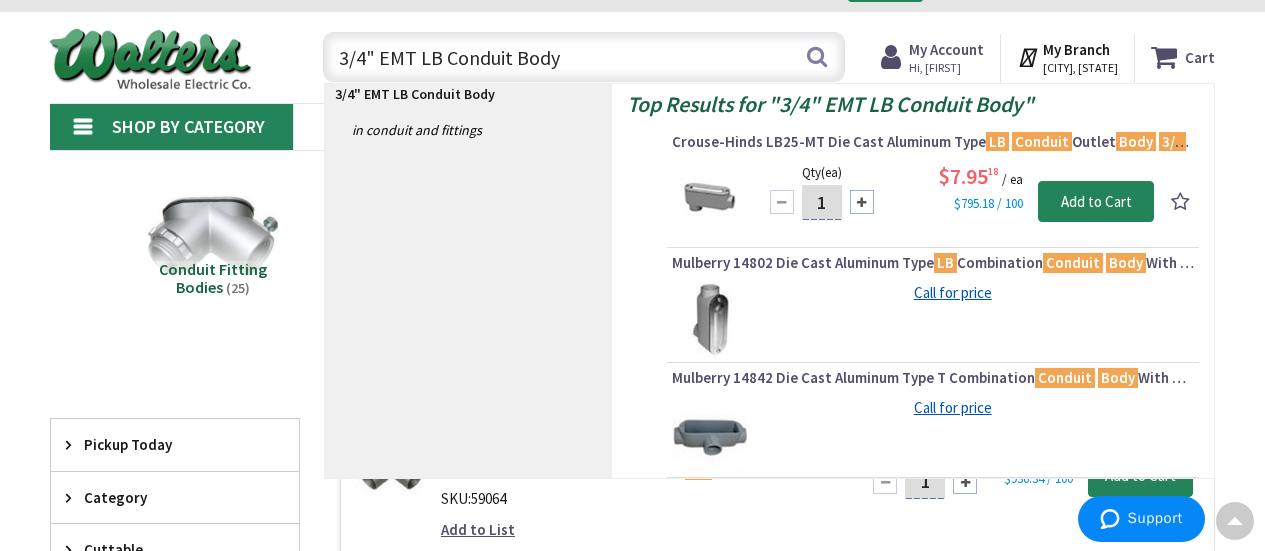 scroll, scrollTop: 0, scrollLeft: 0, axis: both 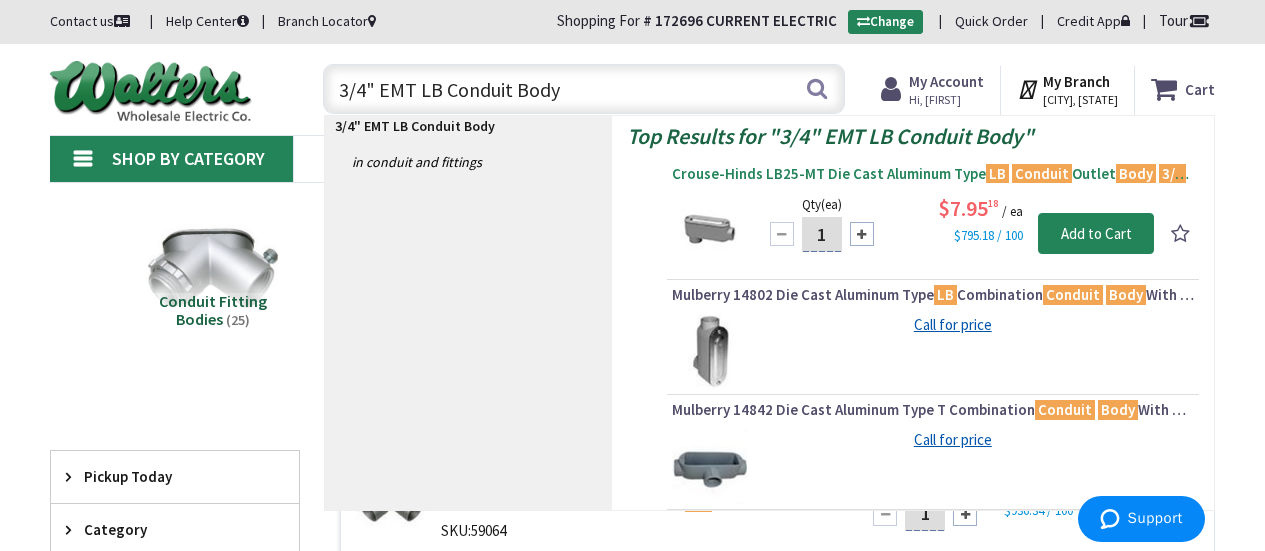 type on "3/4" EMT LB Conduit Body" 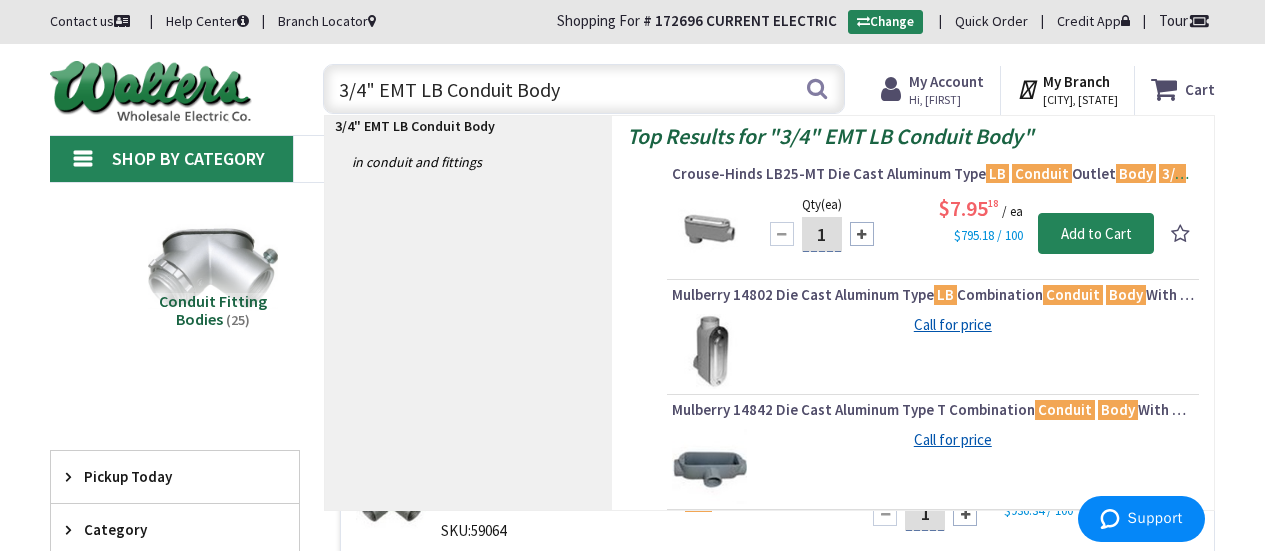 click on "Crouse-Hinds LB25-MT Die Cast Aluminum Type  LB   Conduit  Outlet  Body   3/4 -Inch Condulet®" at bounding box center (933, 174) 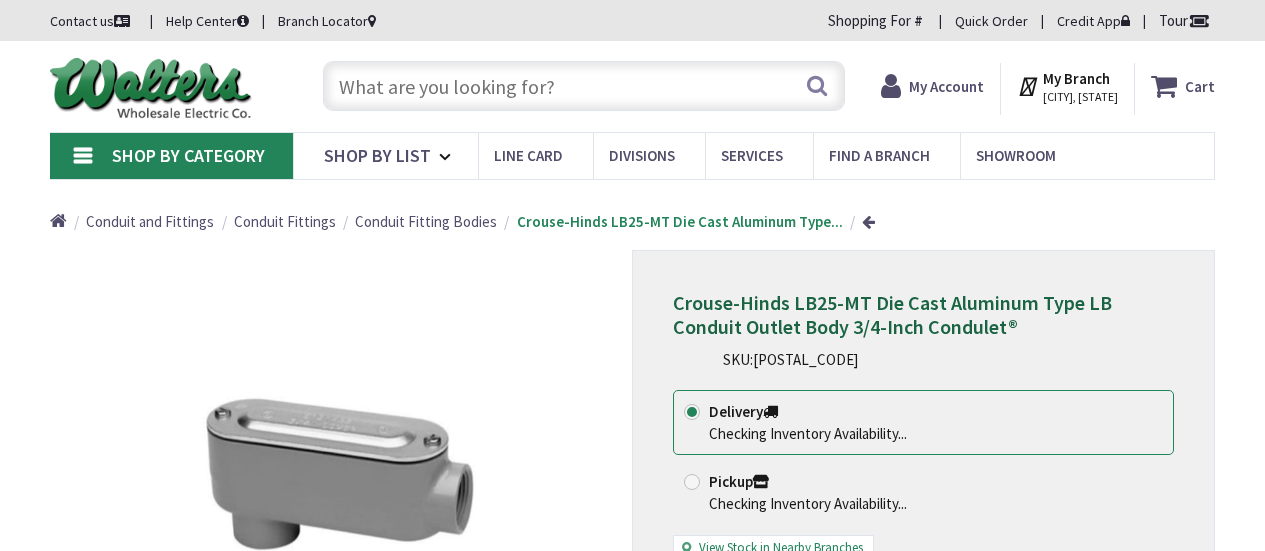 scroll, scrollTop: 0, scrollLeft: 0, axis: both 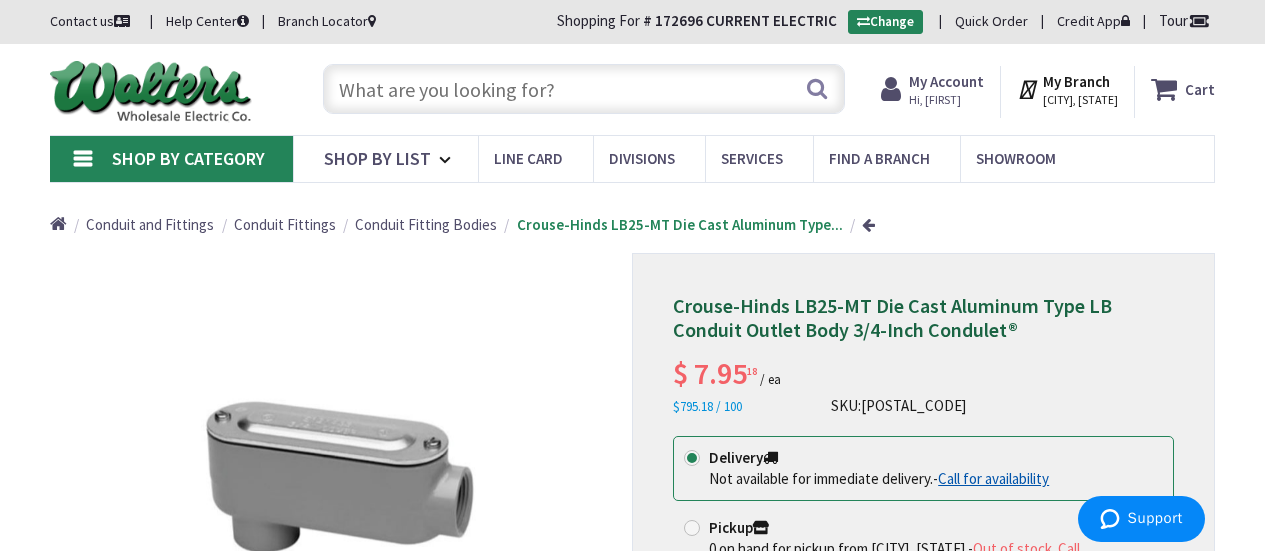 click on "Conduit Fitting Bodies" at bounding box center (426, 224) 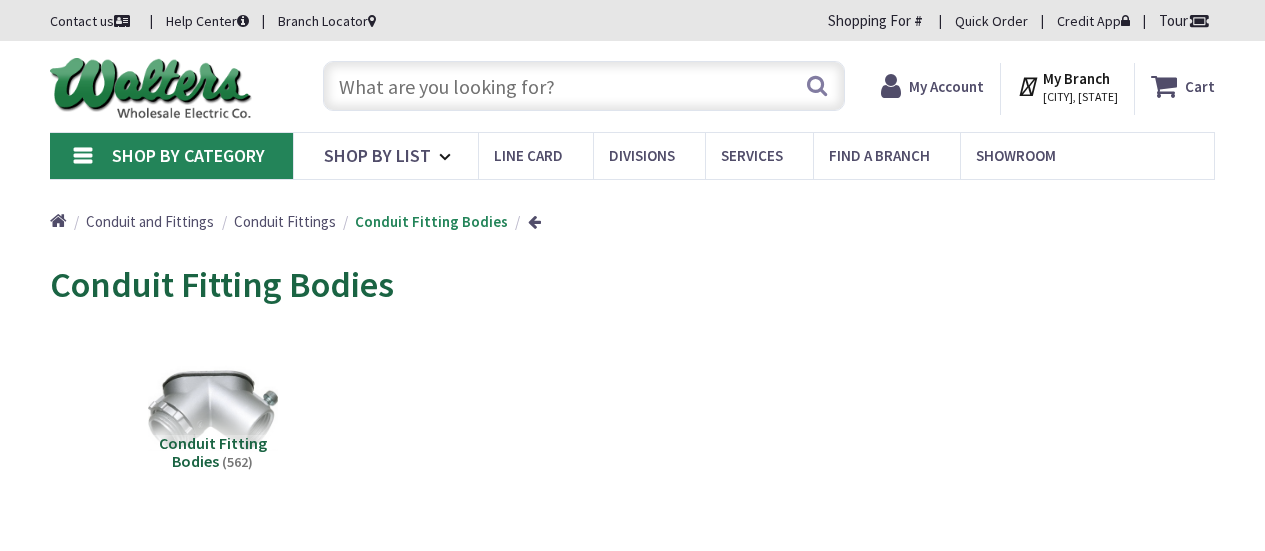 scroll, scrollTop: 0, scrollLeft: 0, axis: both 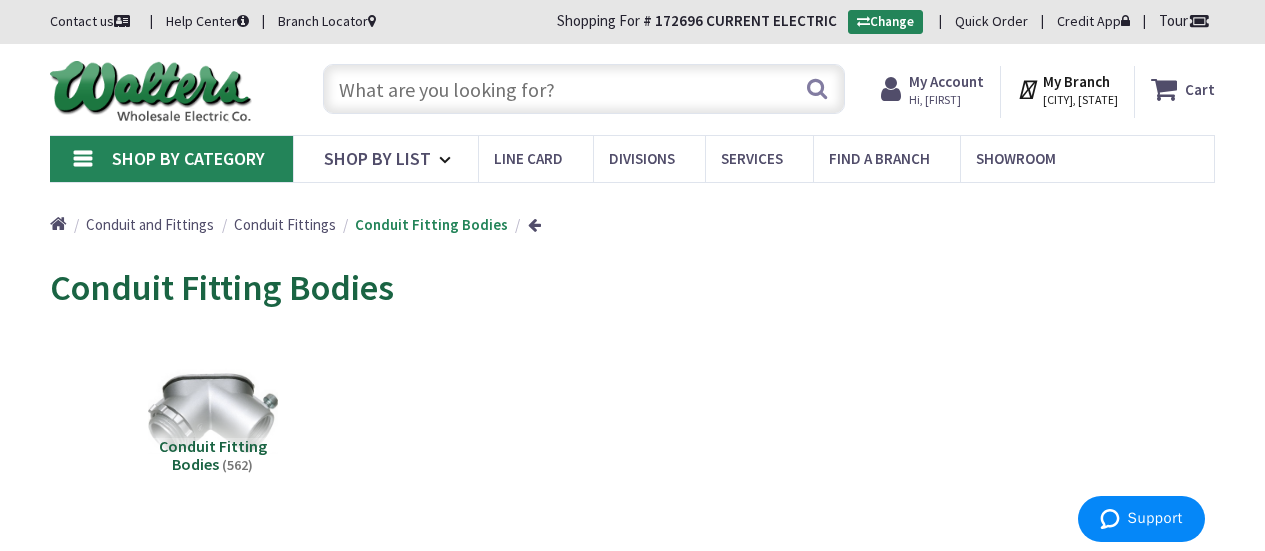 click at bounding box center (584, 89) 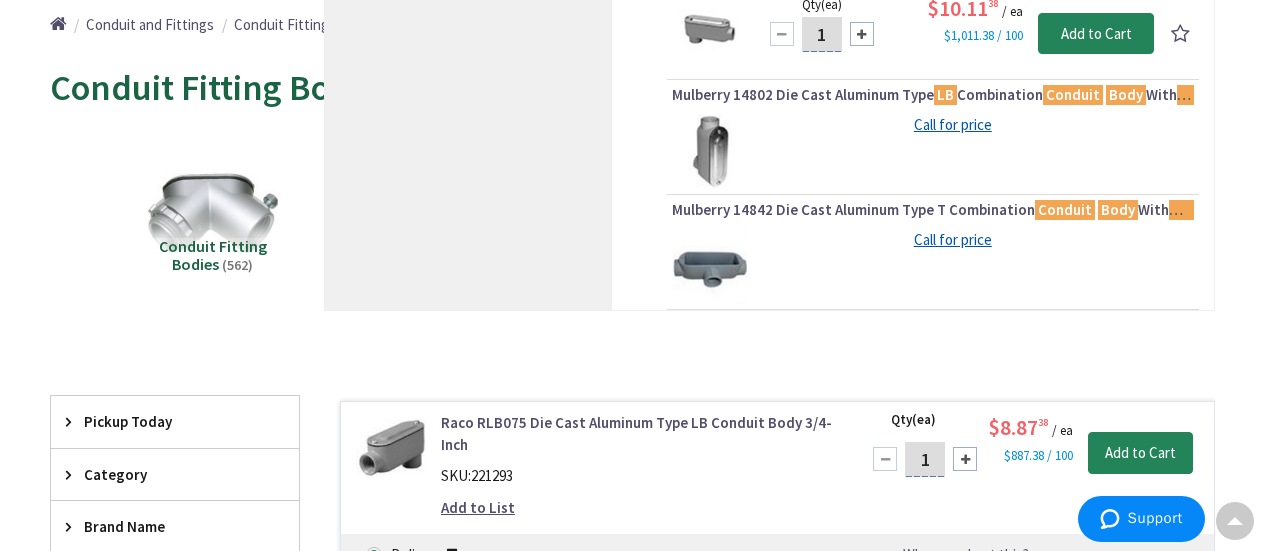 scroll, scrollTop: 0, scrollLeft: 0, axis: both 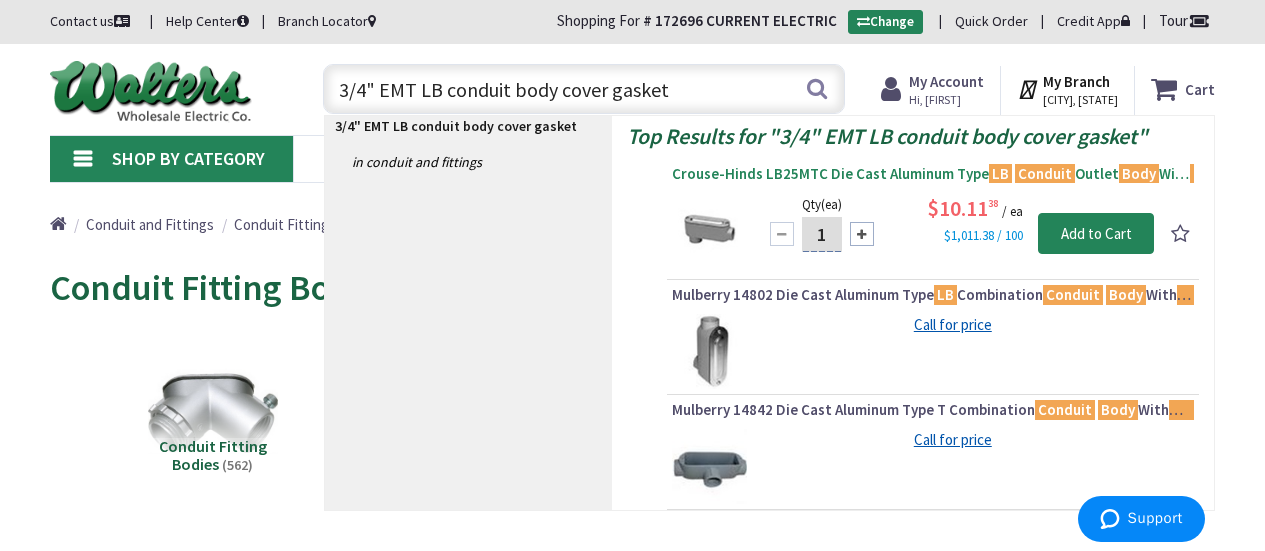 type on "3/4" EMT LB conduit body cover gasket" 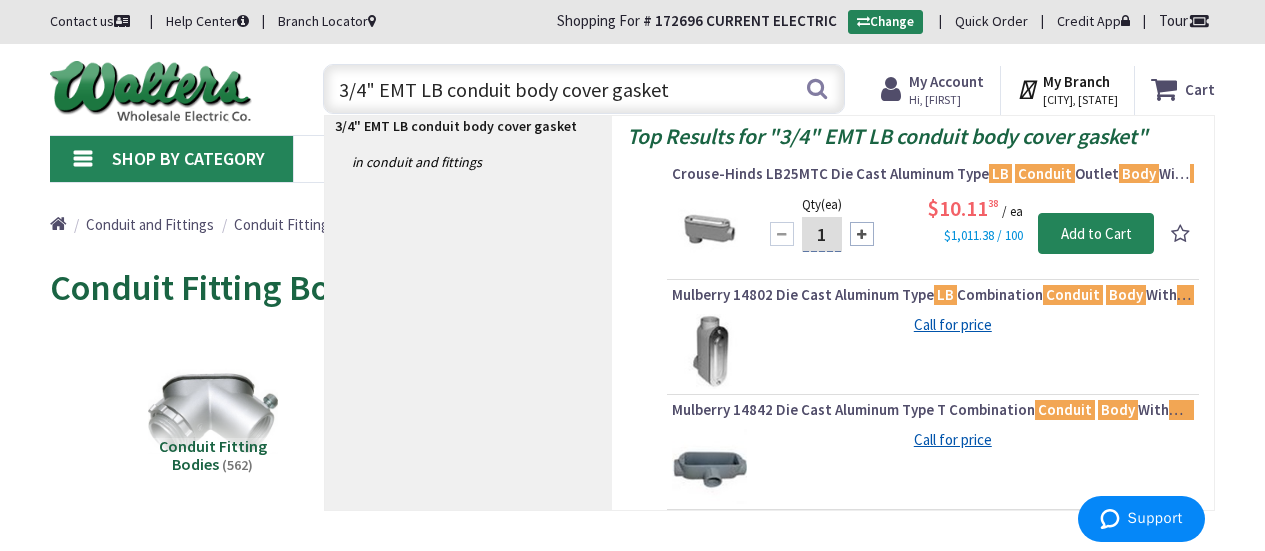 click on "Crouse-Hinds LB25MTC Die Cast Aluminum Type  LB   Conduit  Outlet  Body  With  Cover  And  Gasket   3/4 -Inch Condulet®" at bounding box center (933, 174) 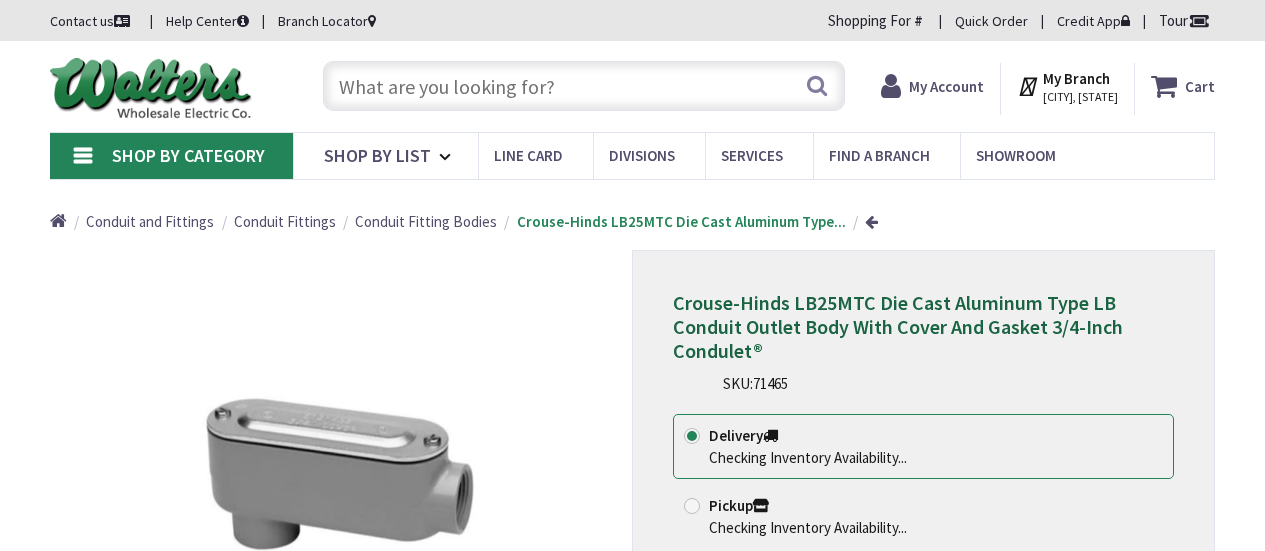 scroll, scrollTop: 0, scrollLeft: 0, axis: both 